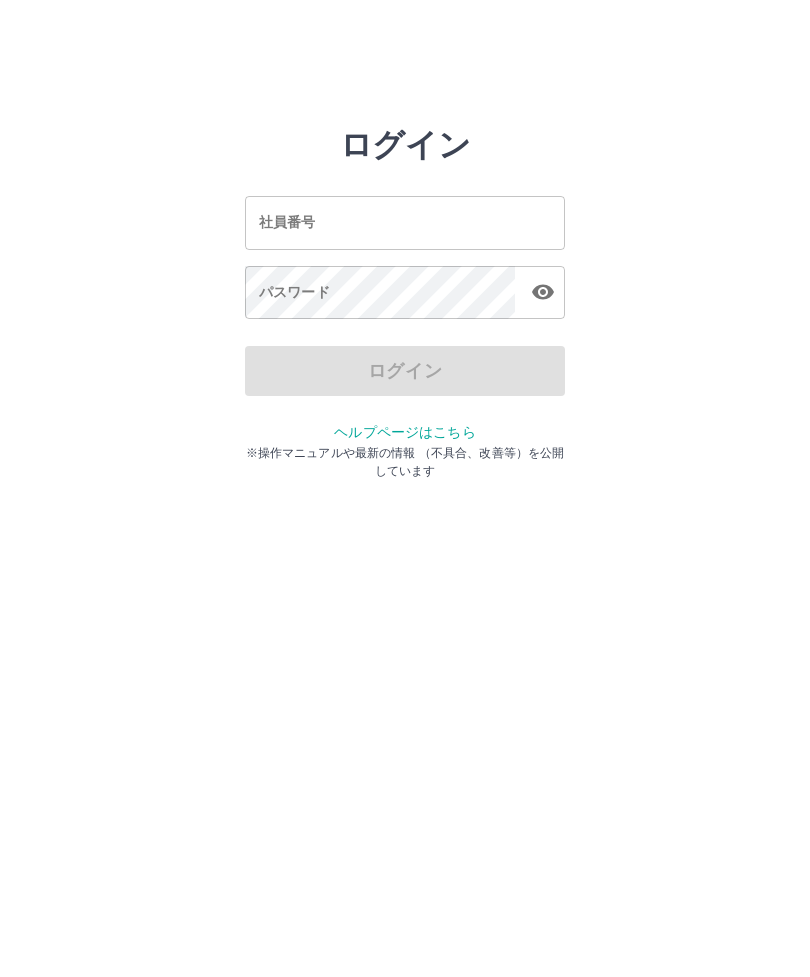 scroll, scrollTop: 0, scrollLeft: 0, axis: both 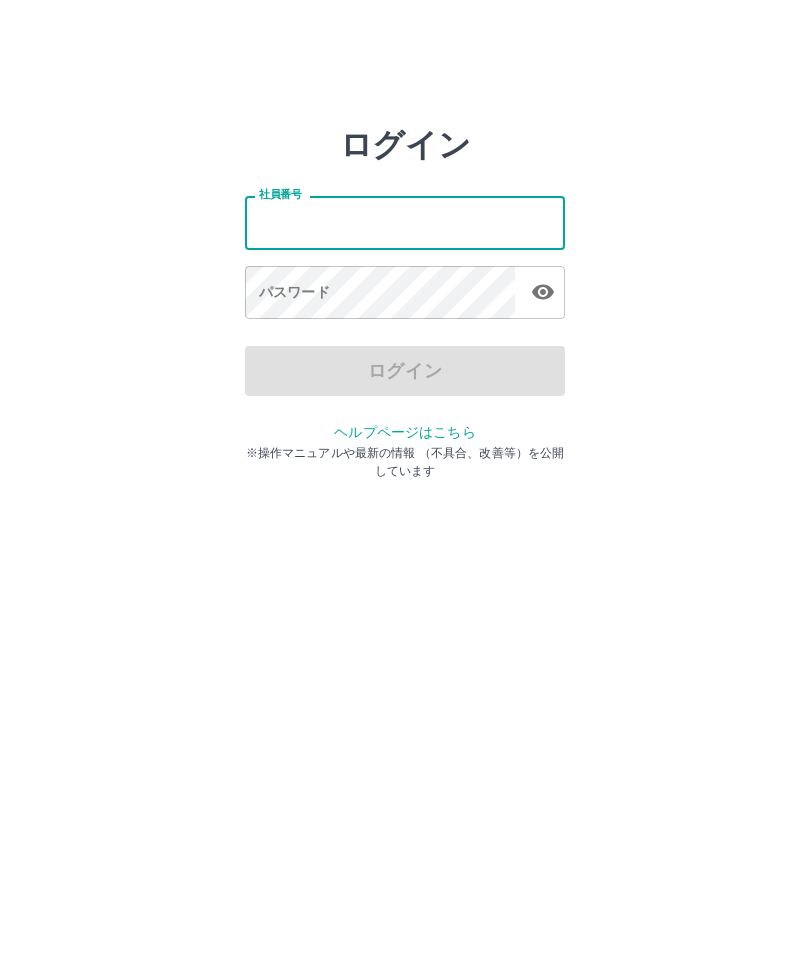 click on "社員番号" at bounding box center (405, 222) 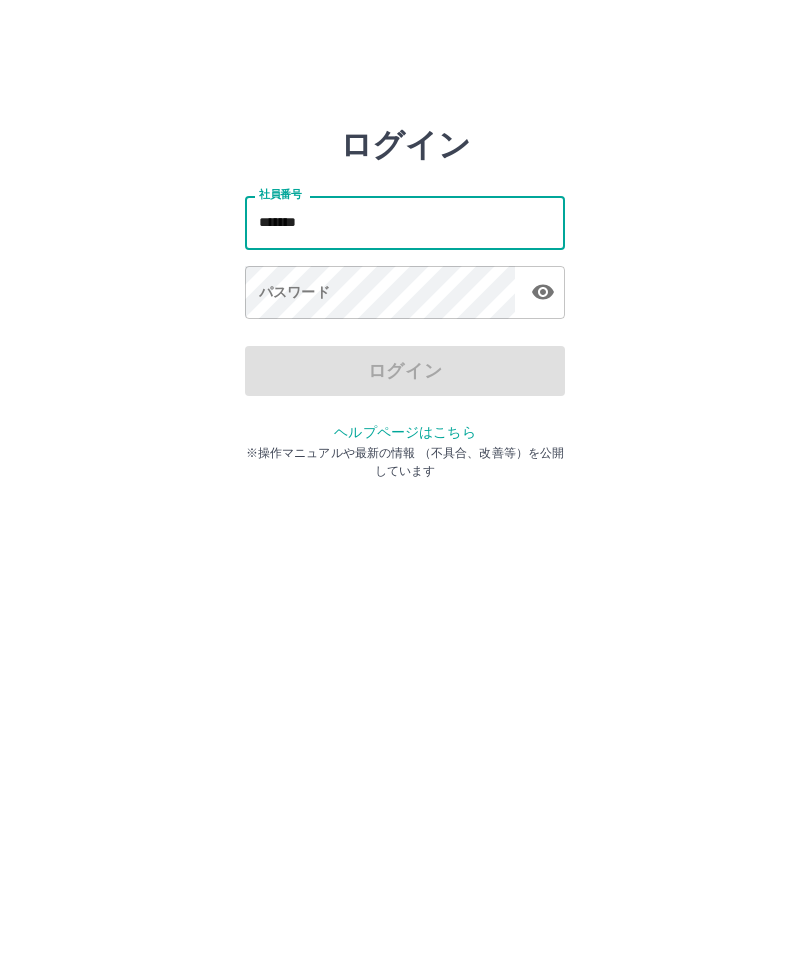 type on "*******" 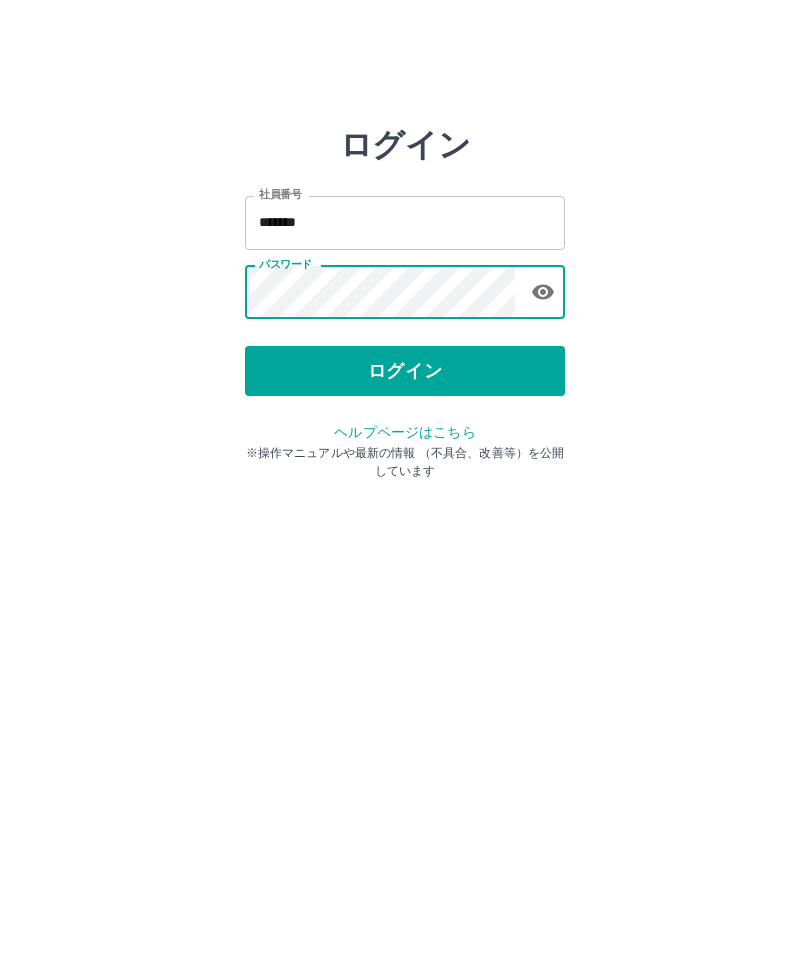 click on "ログイン" at bounding box center [405, 371] 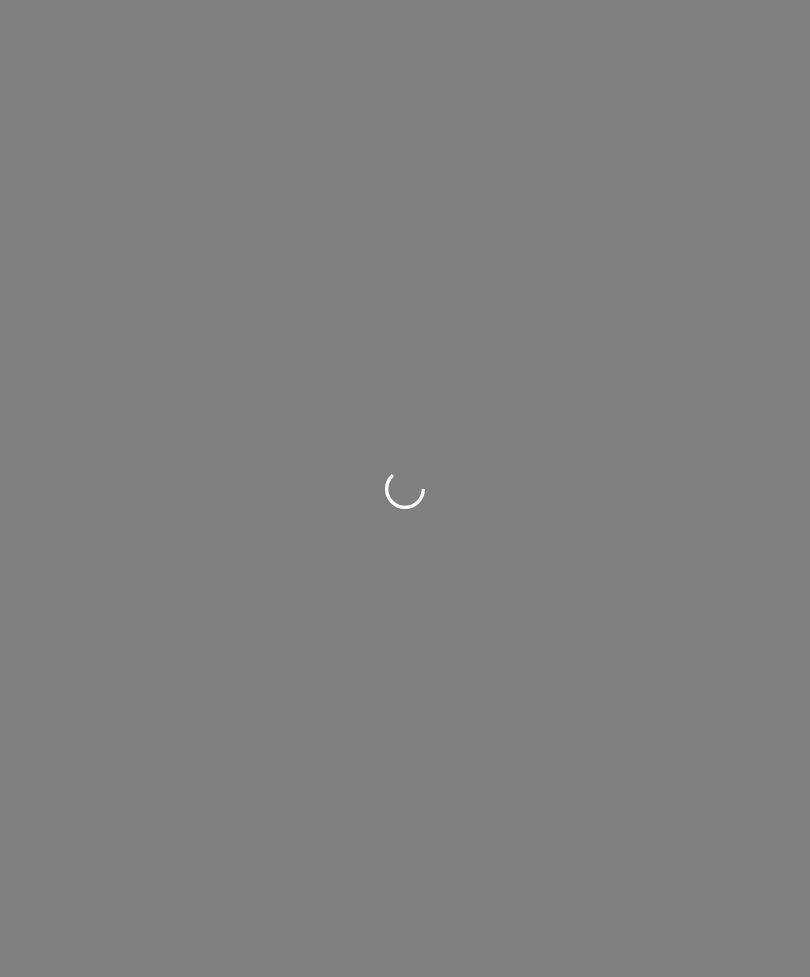scroll, scrollTop: 0, scrollLeft: 0, axis: both 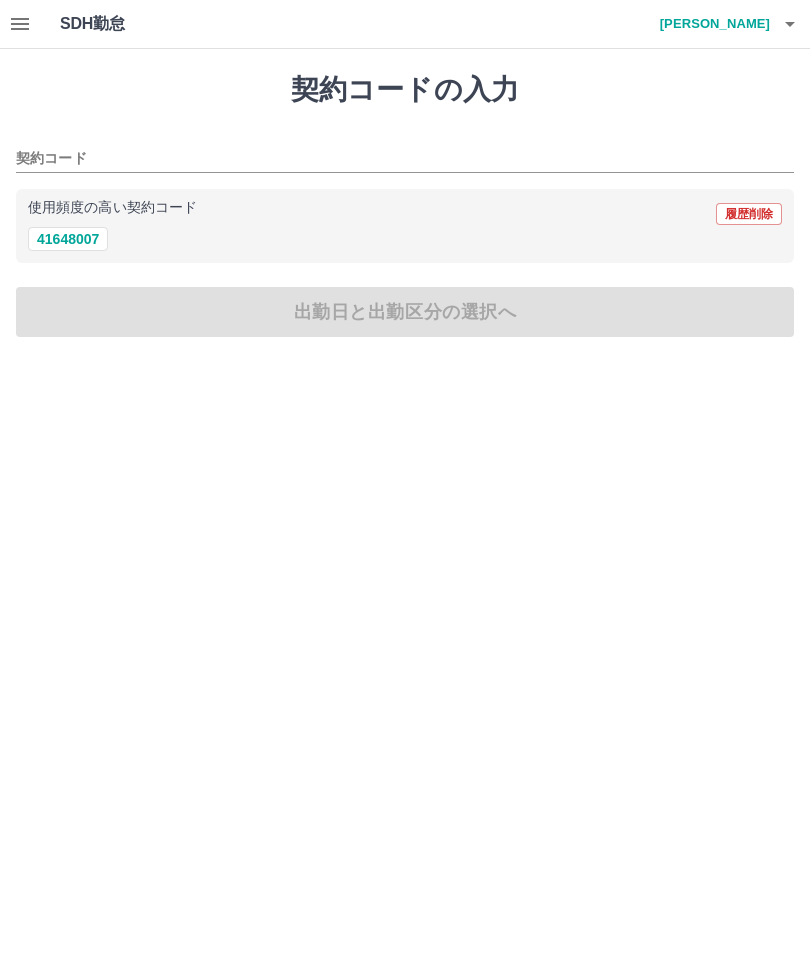 click on "41648007" at bounding box center [68, 239] 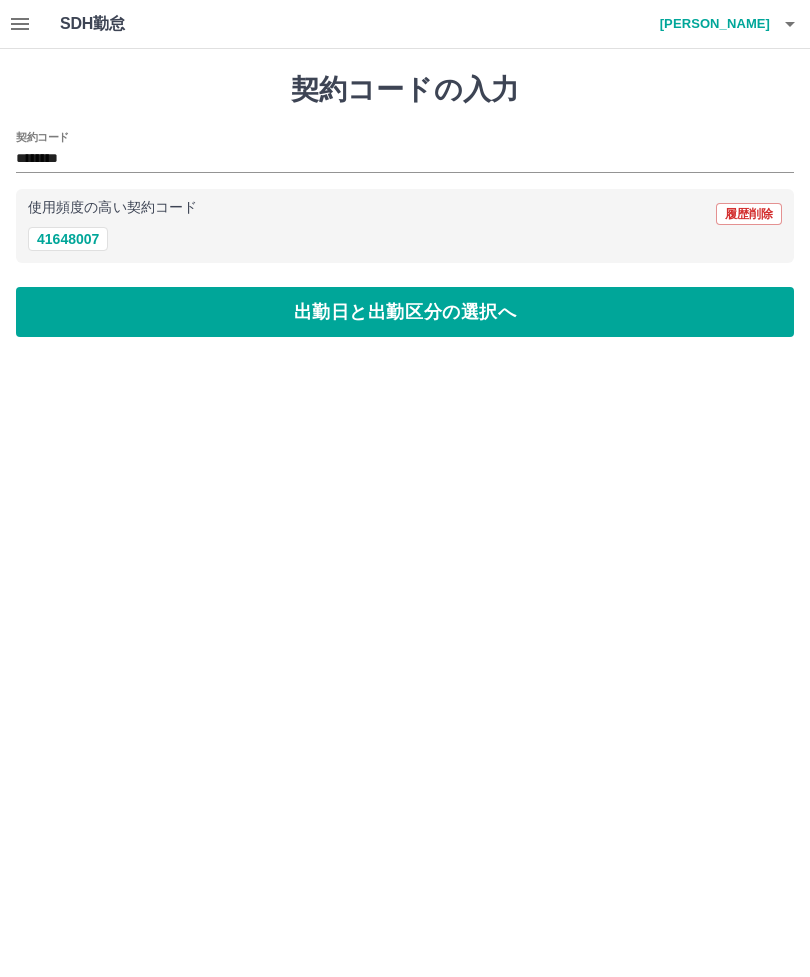 click on "出勤日と出勤区分の選択へ" at bounding box center [405, 312] 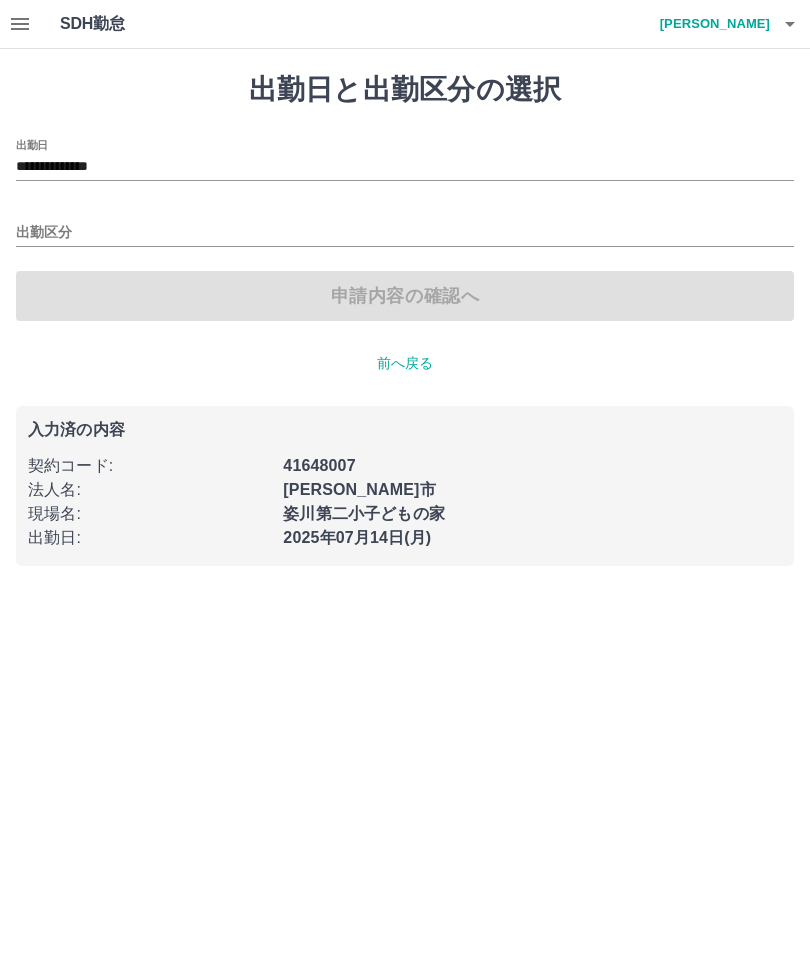 click on "出勤区分" at bounding box center (405, 233) 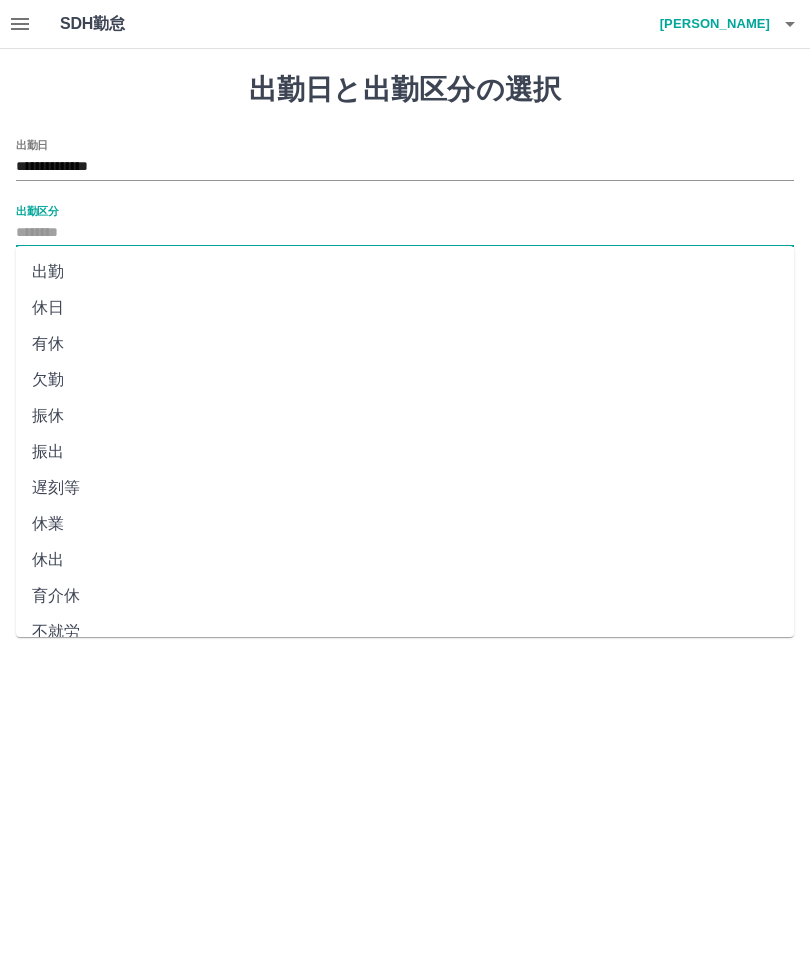 click on "**********" at bounding box center [405, 167] 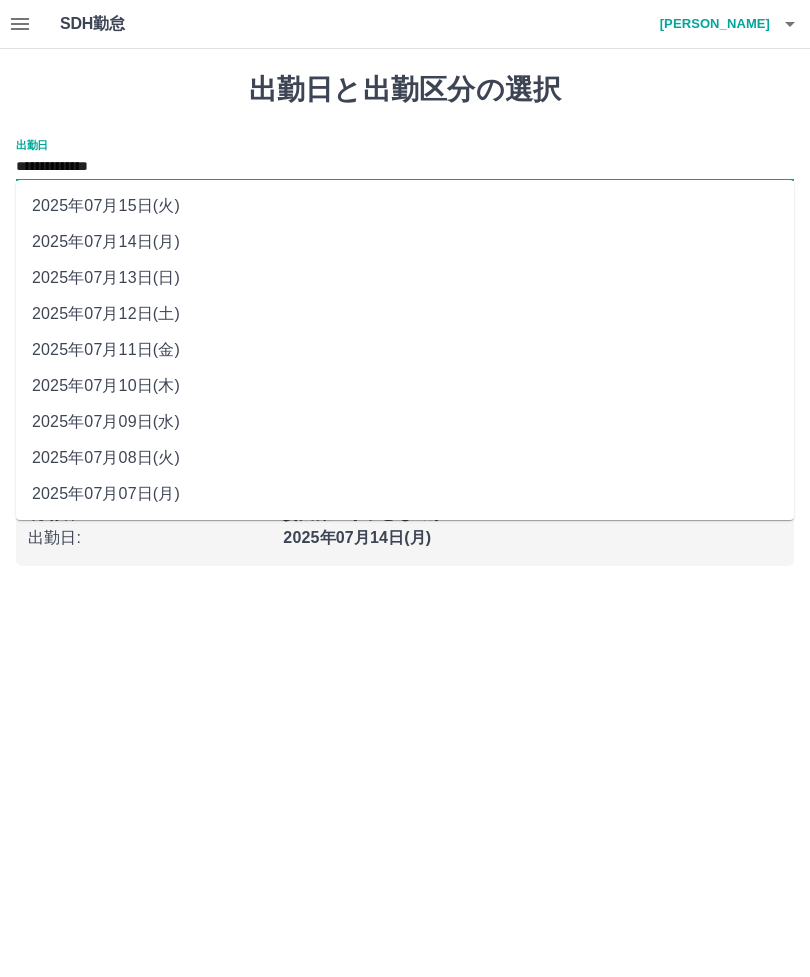 click on "2025年07月11日(金)" at bounding box center (405, 350) 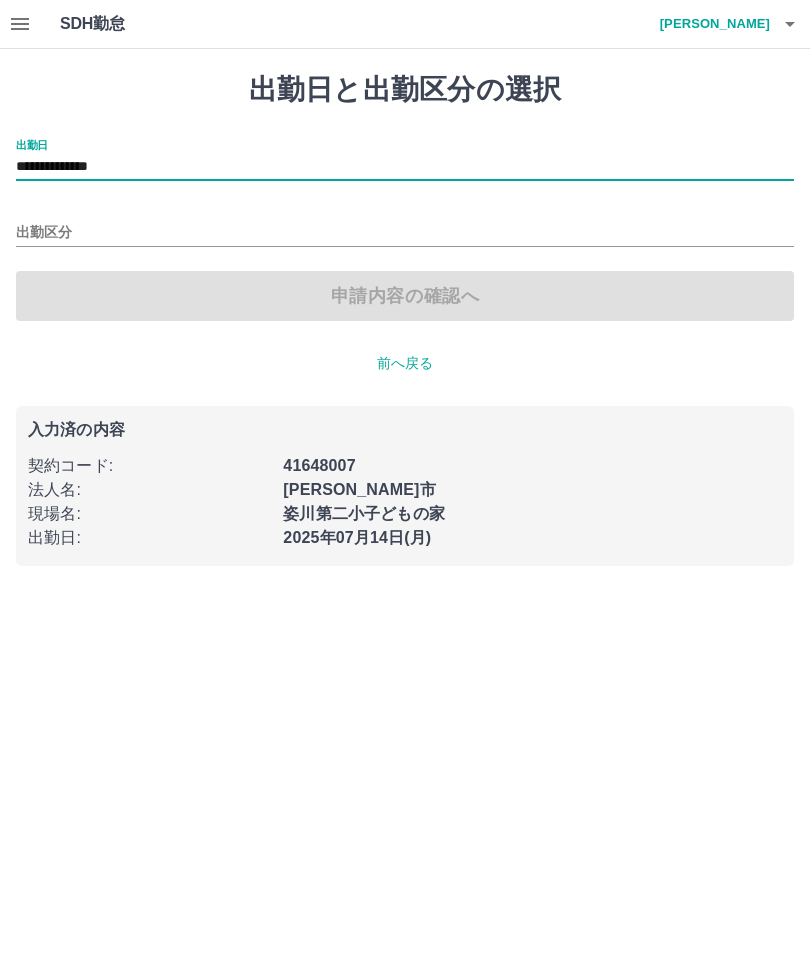click on "出勤区分" at bounding box center (405, 233) 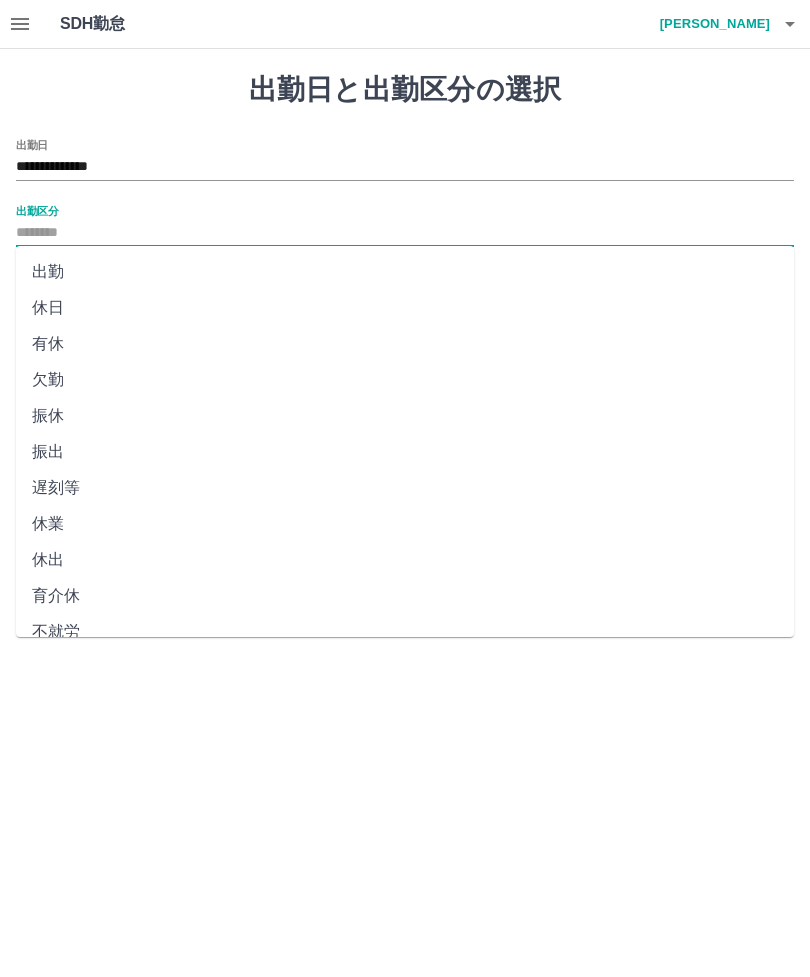click on "休日" at bounding box center (405, 308) 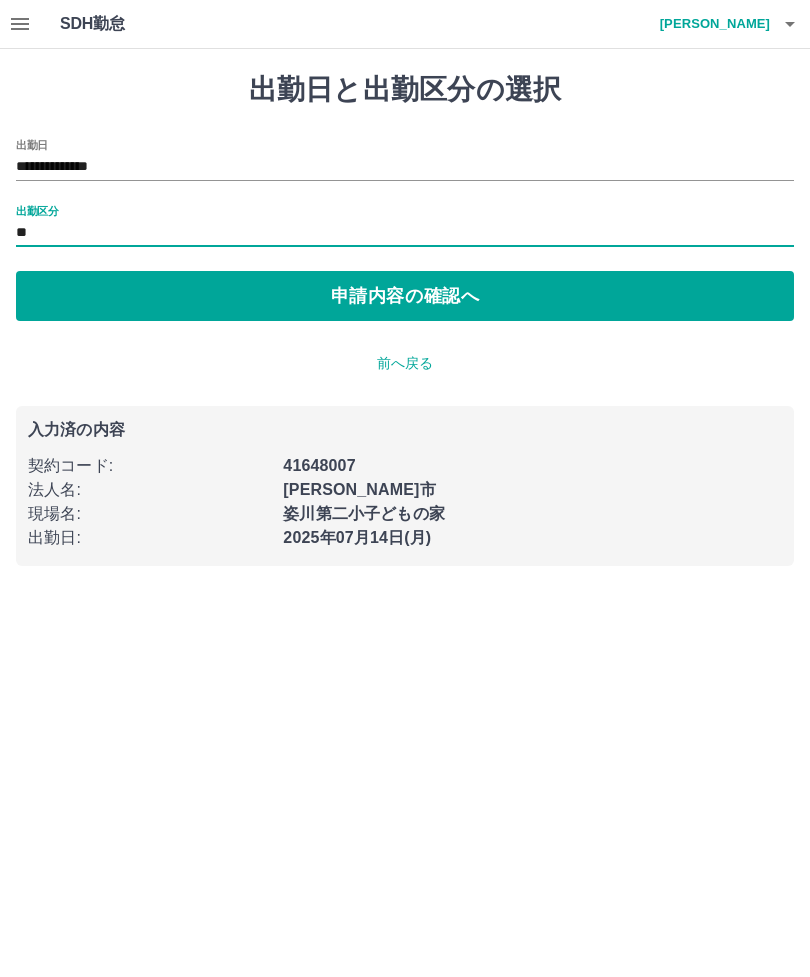 click on "申請内容の確認へ" at bounding box center (405, 296) 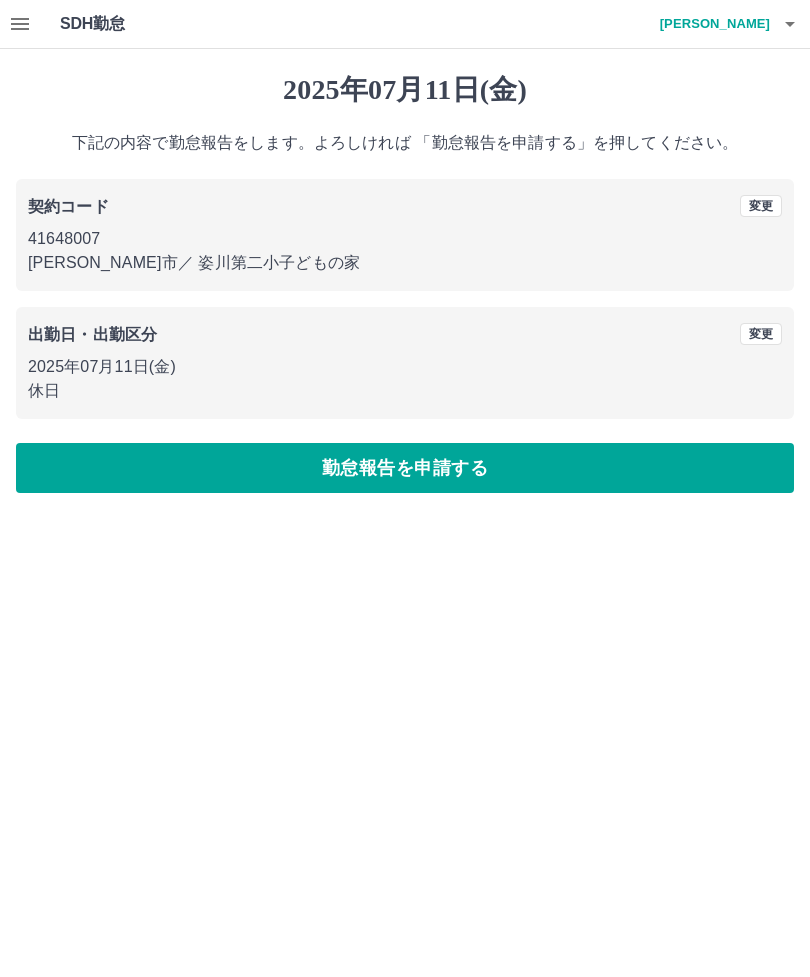 click on "勤怠報告を申請する" at bounding box center [405, 468] 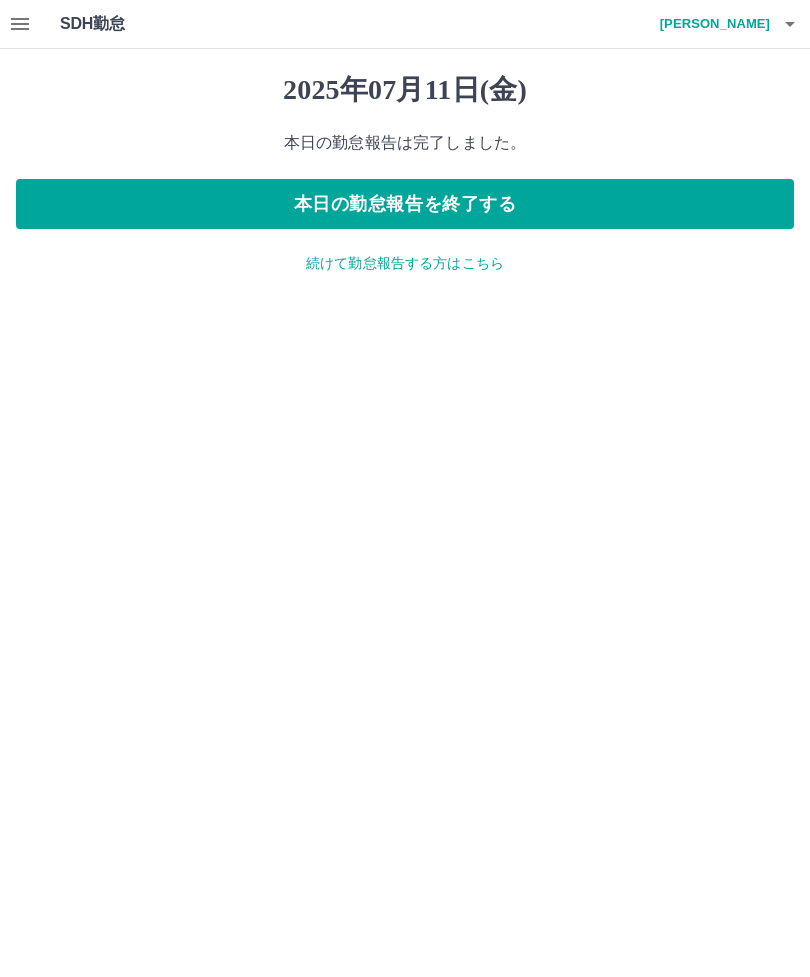 click on "続けて勤怠報告する方はこちら" at bounding box center (405, 263) 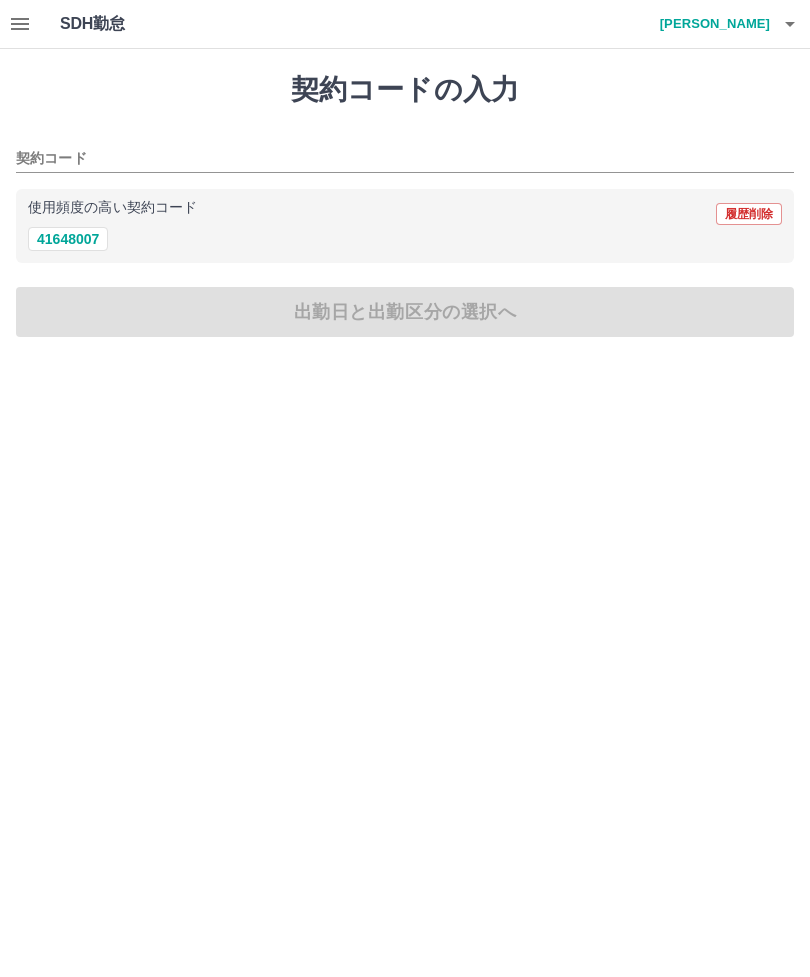 click on "41648007" at bounding box center (68, 239) 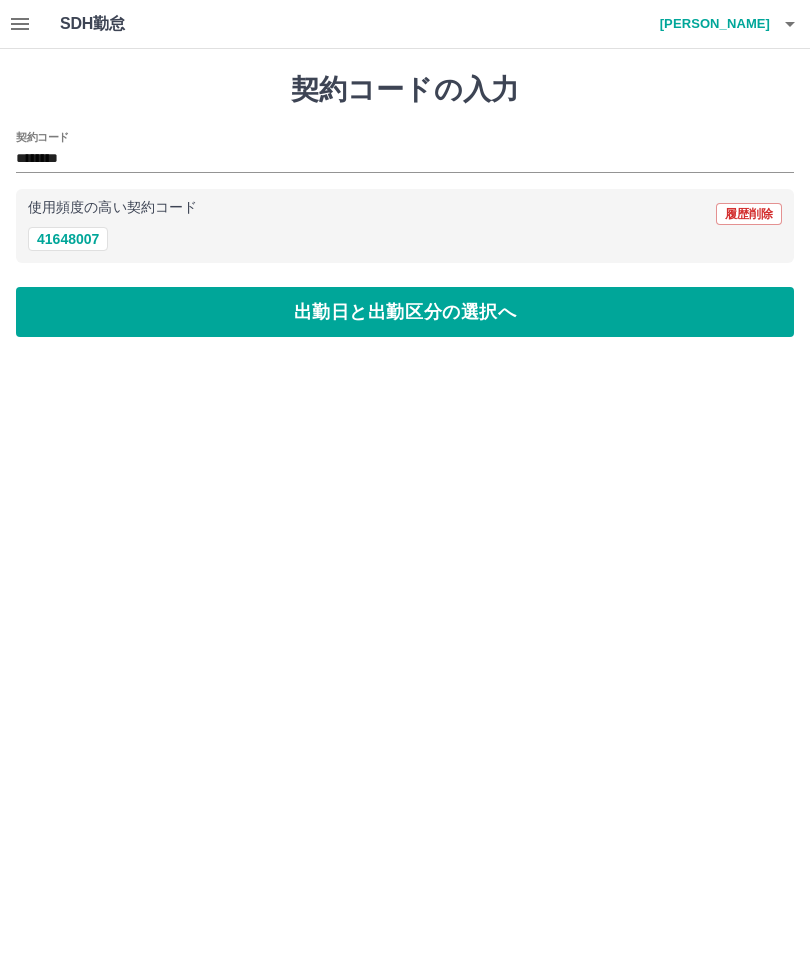 click on "出勤日と出勤区分の選択へ" at bounding box center (405, 312) 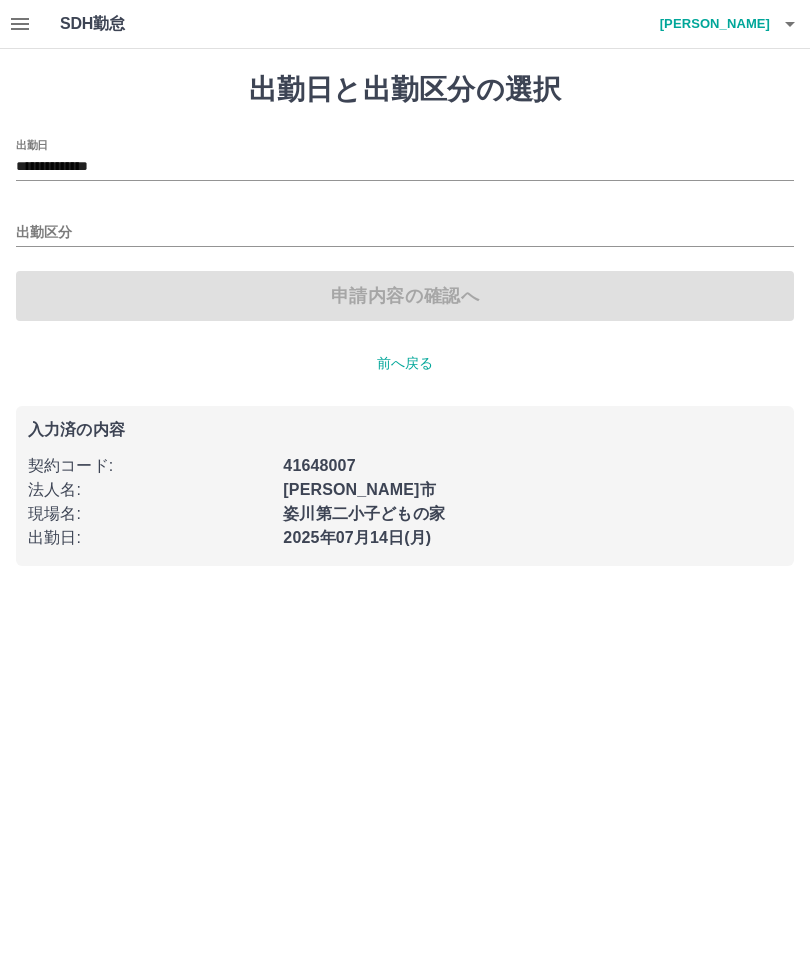 click on "**********" at bounding box center [405, 167] 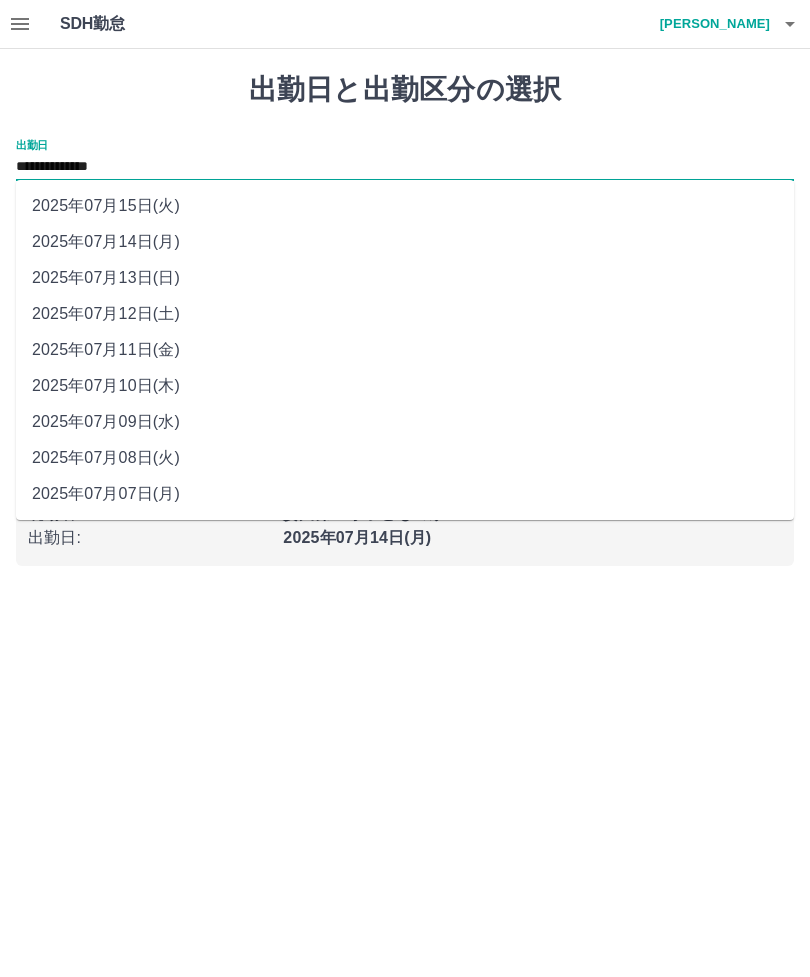 click on "2025年07月12日(土)" at bounding box center [405, 314] 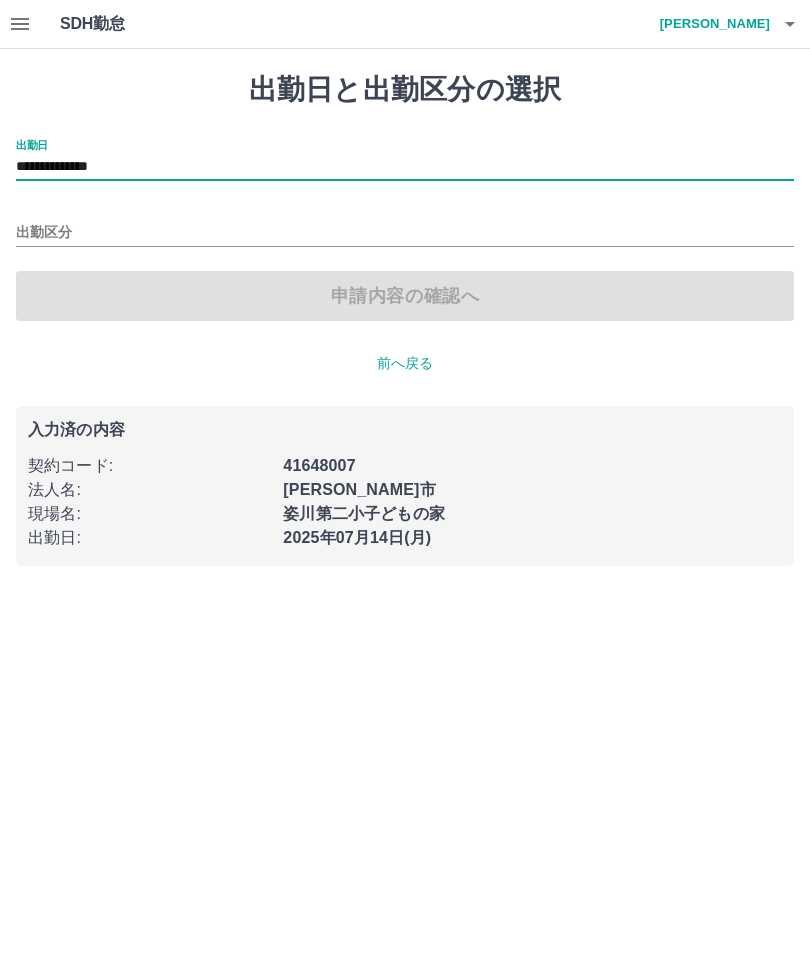 click on "出勤区分" at bounding box center (405, 233) 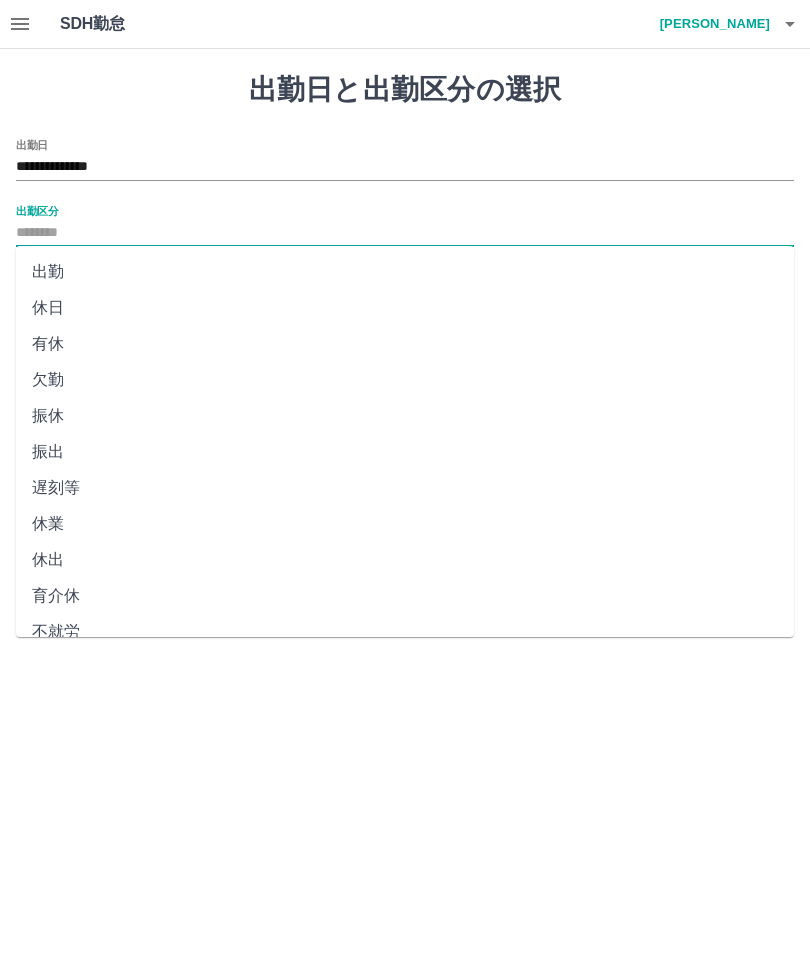 click on "休日" at bounding box center (405, 308) 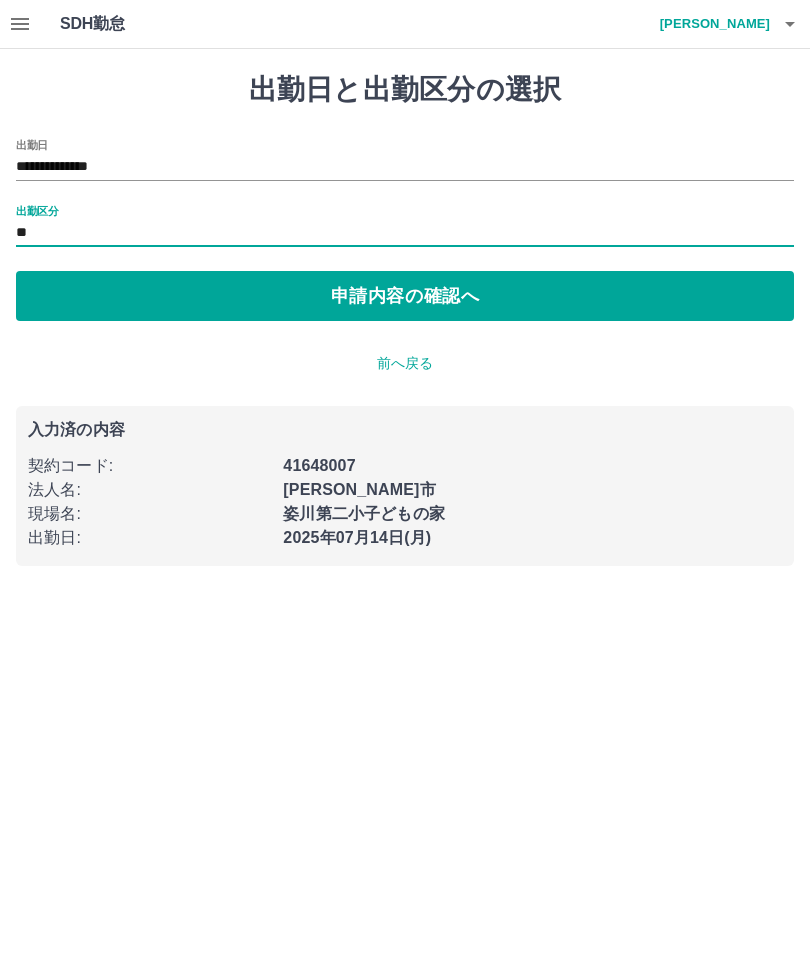 type on "**" 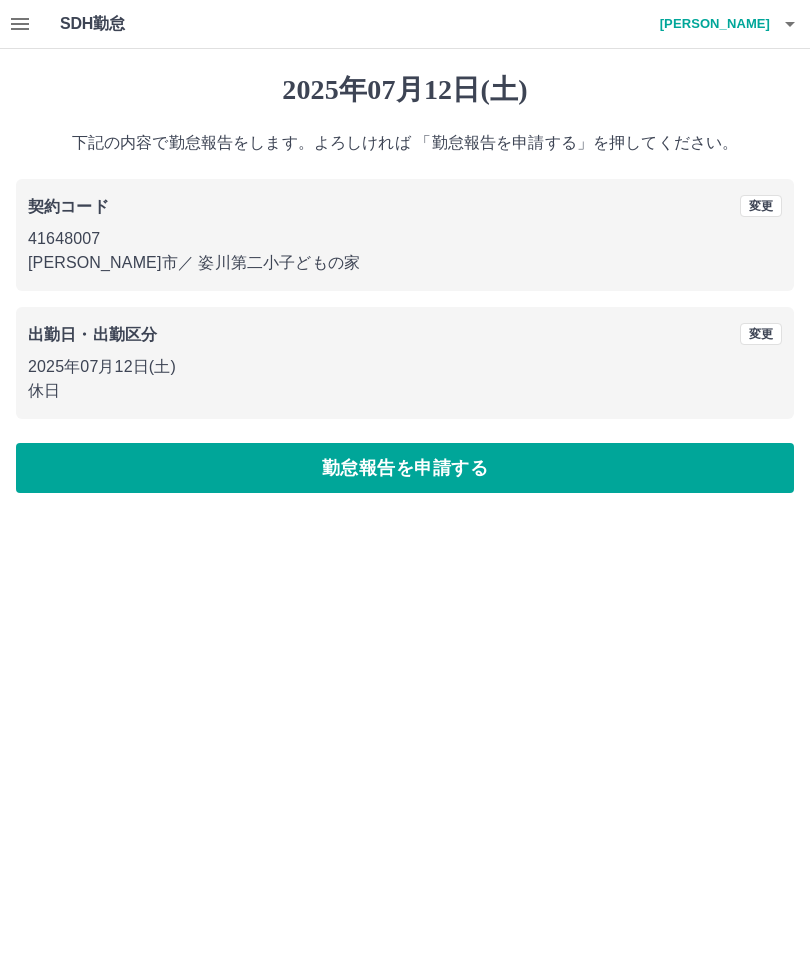 click on "勤怠報告を申請する" at bounding box center (405, 468) 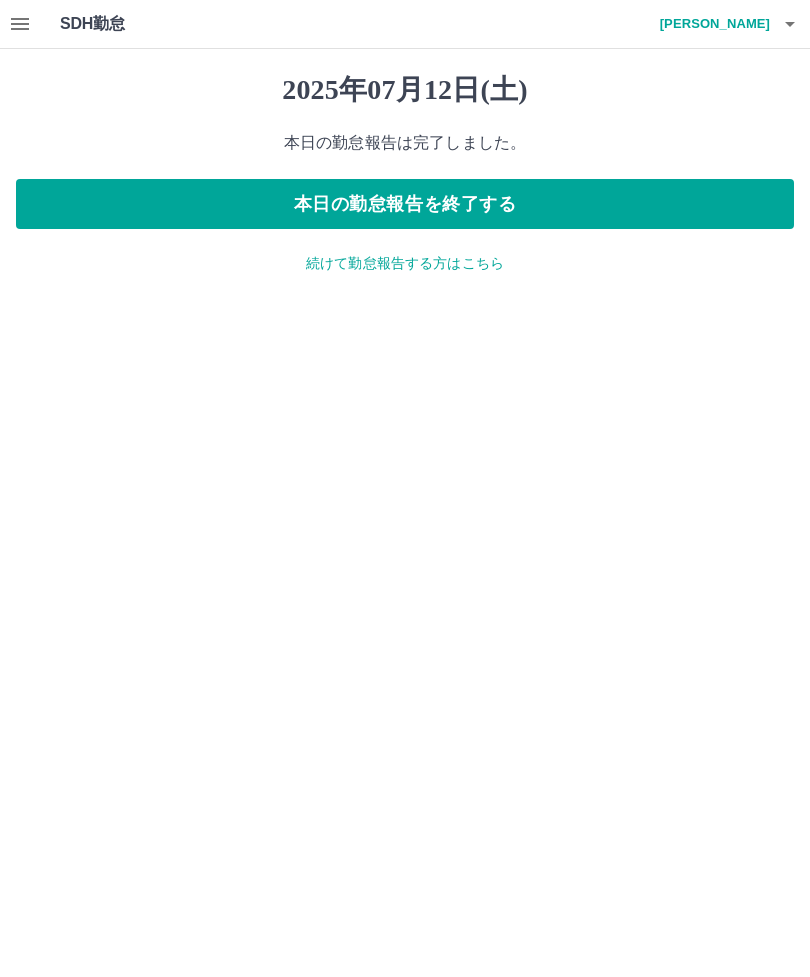 click on "続けて勤怠報告する方はこちら" at bounding box center (405, 263) 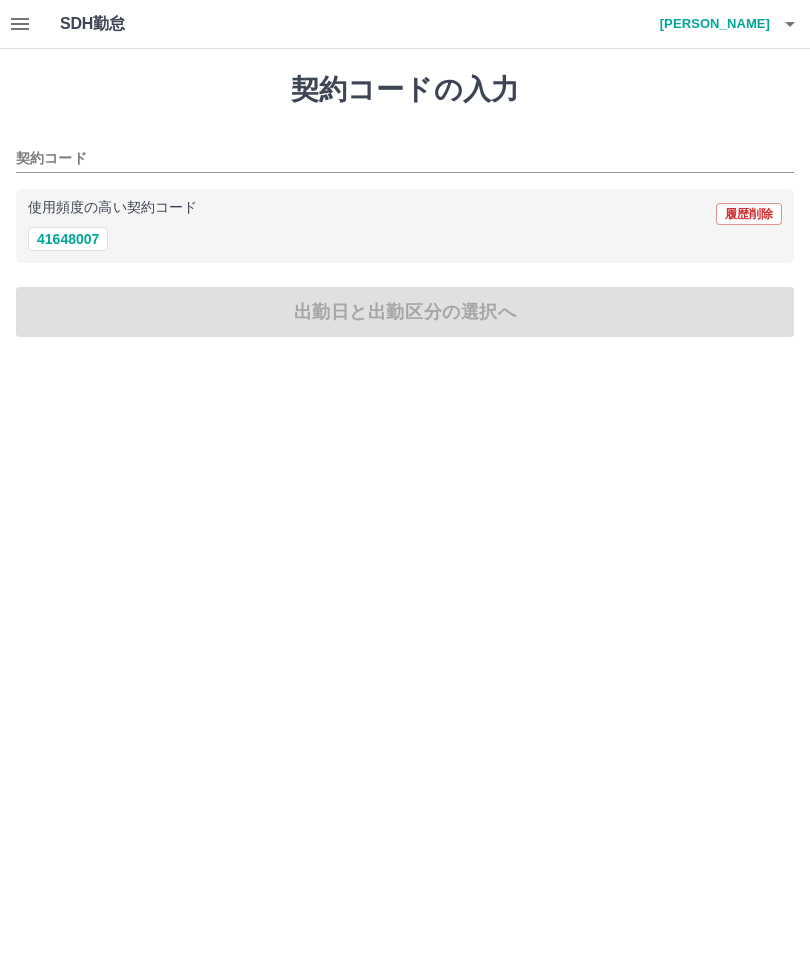 click on "41648007" at bounding box center [68, 239] 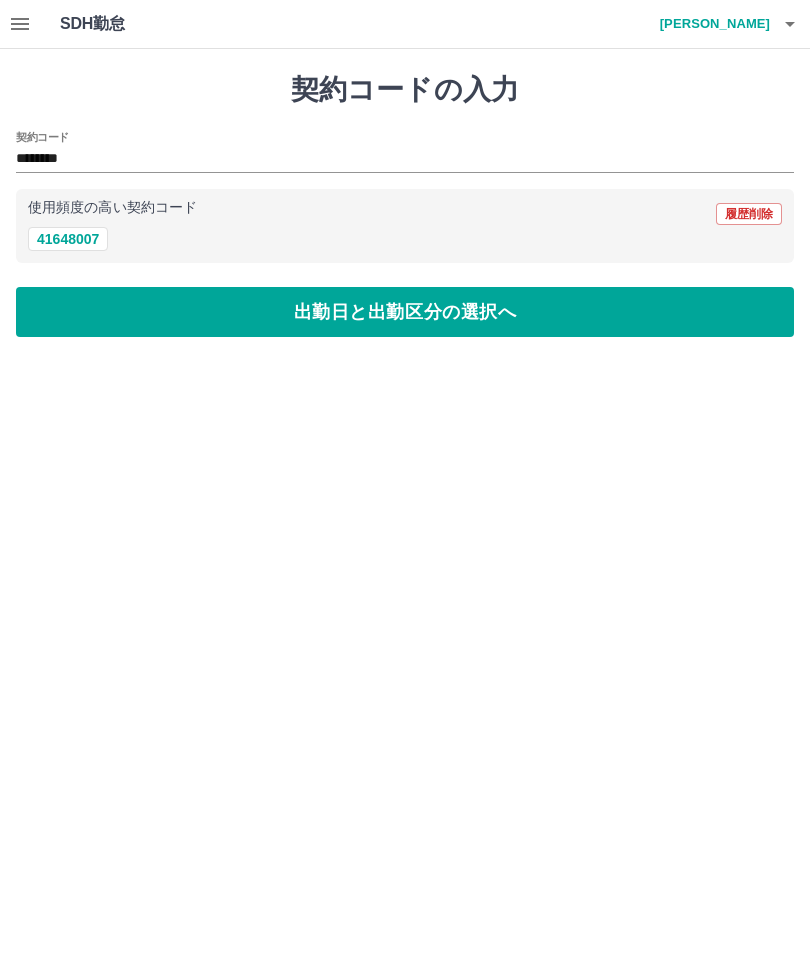 click on "********" at bounding box center [390, 159] 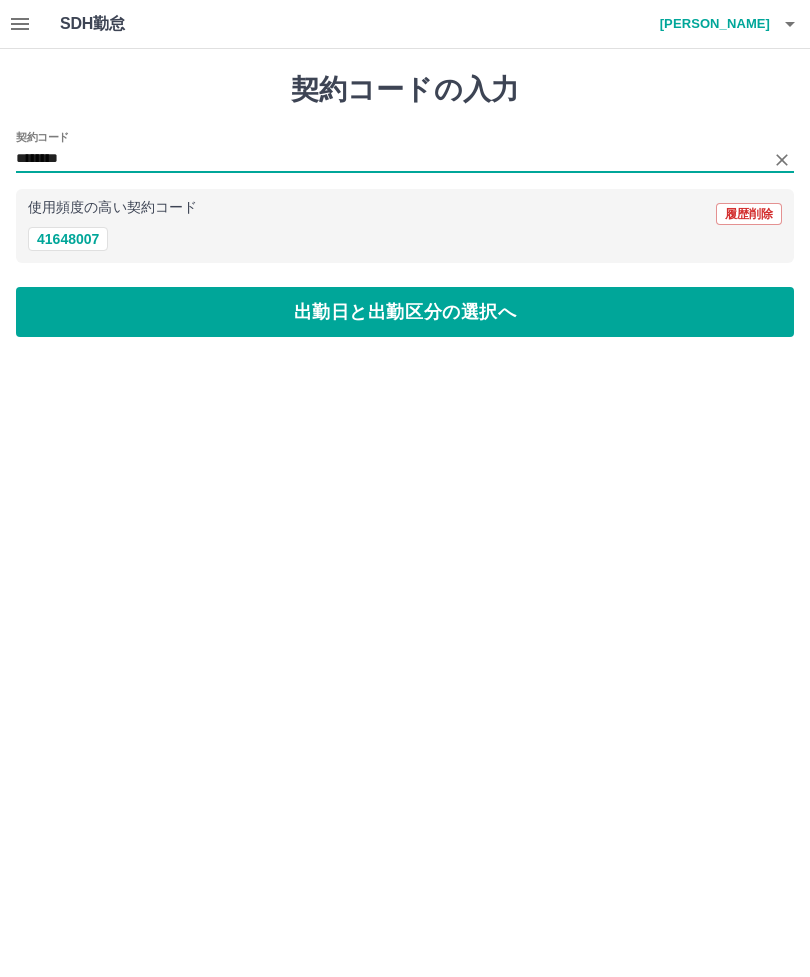 click on "出勤日と出勤区分の選択へ" at bounding box center (405, 312) 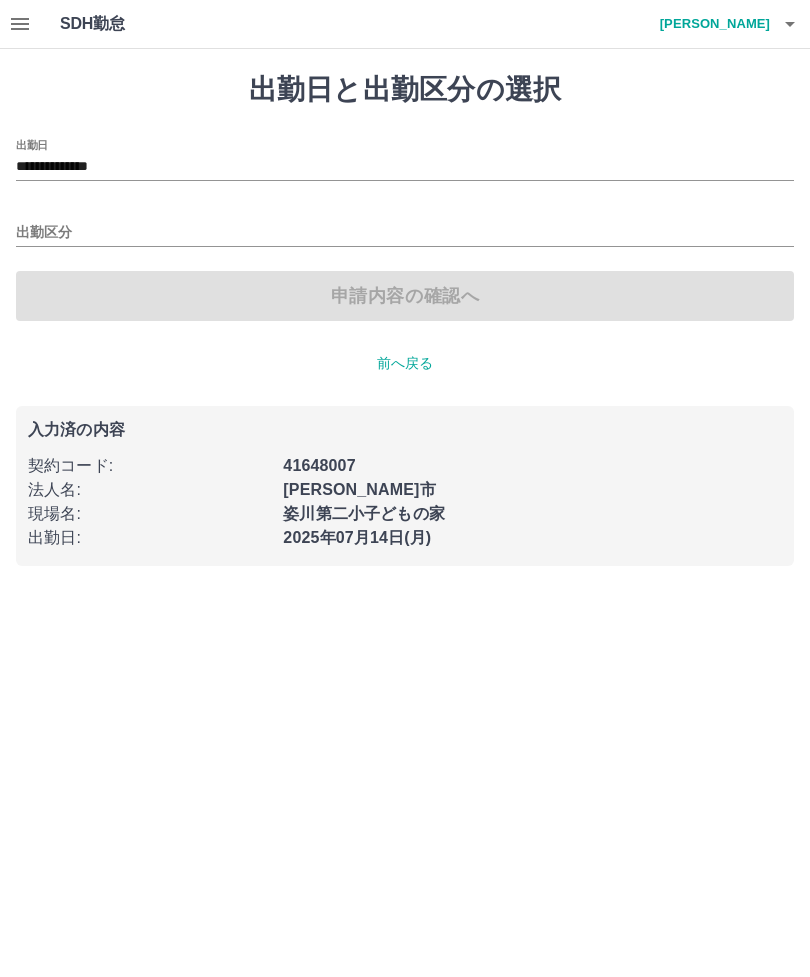 click on "**********" at bounding box center [405, 167] 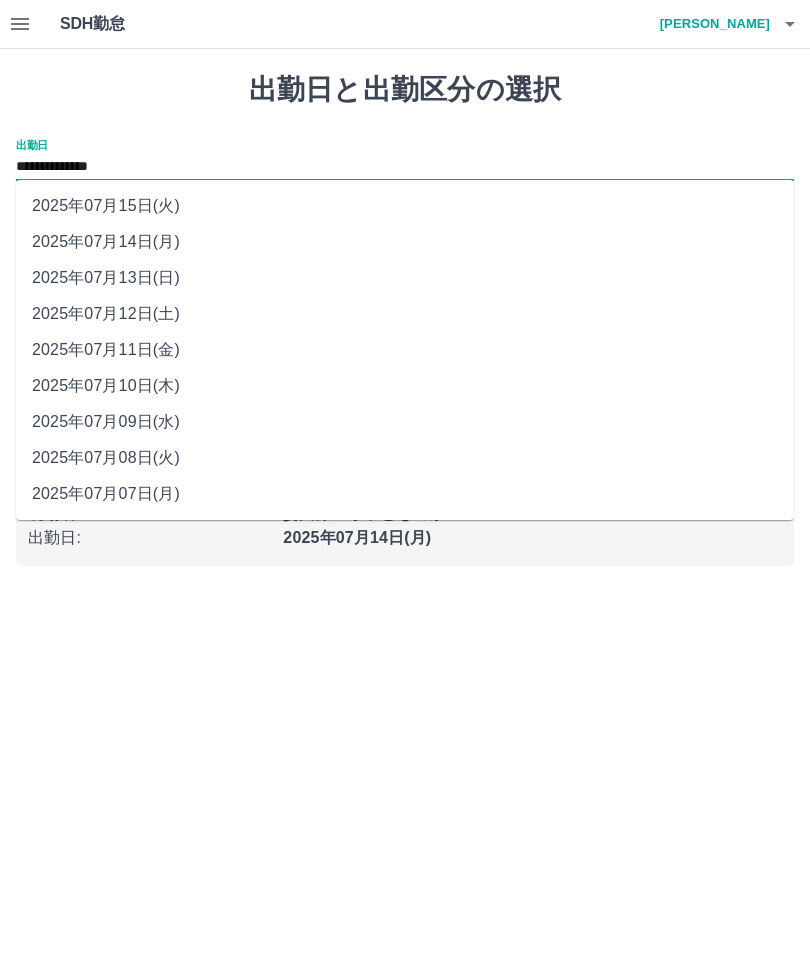 click on "2025年07月13日(日)" at bounding box center (405, 278) 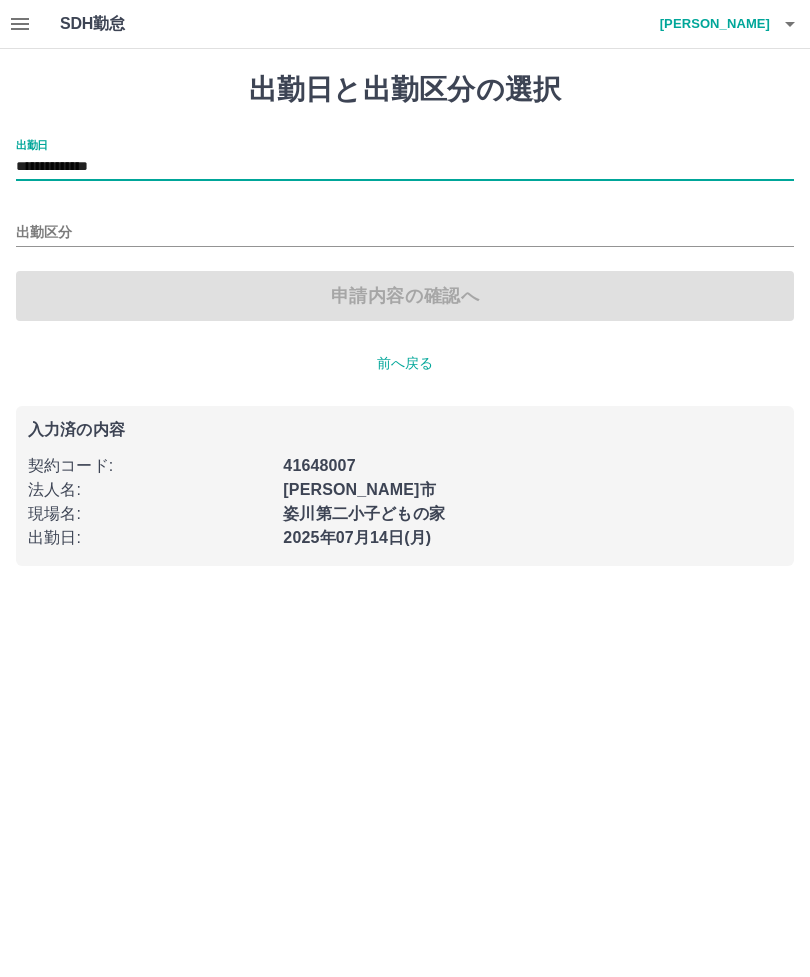 click on "**********" at bounding box center (405, 295) 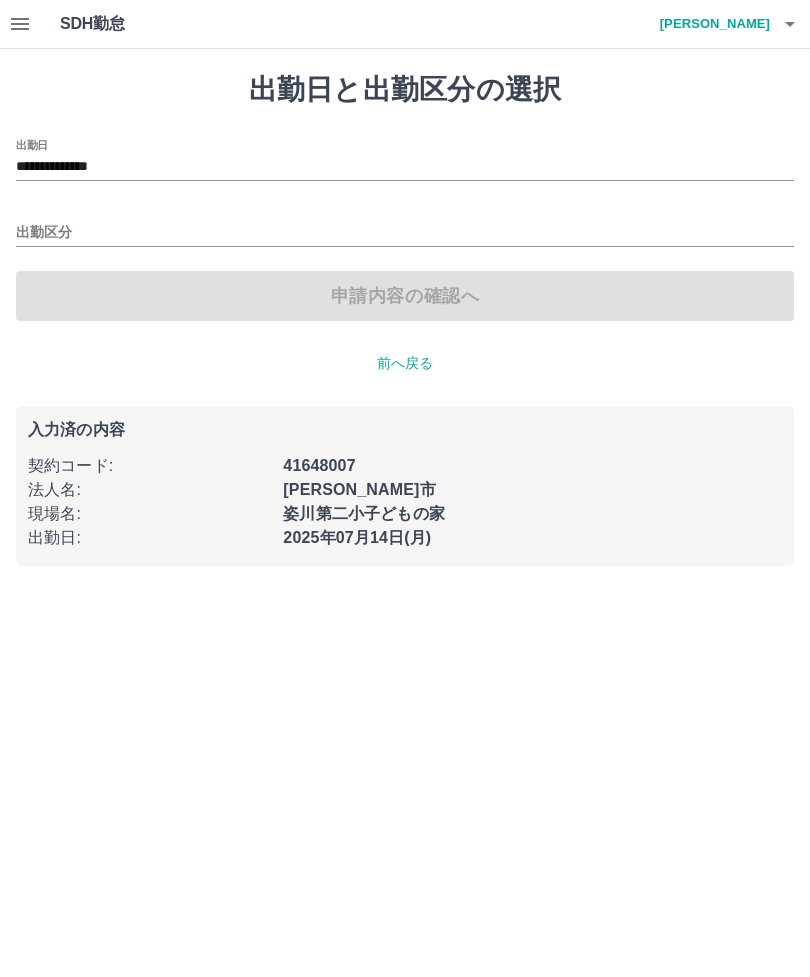 click on "出勤区分" at bounding box center (405, 233) 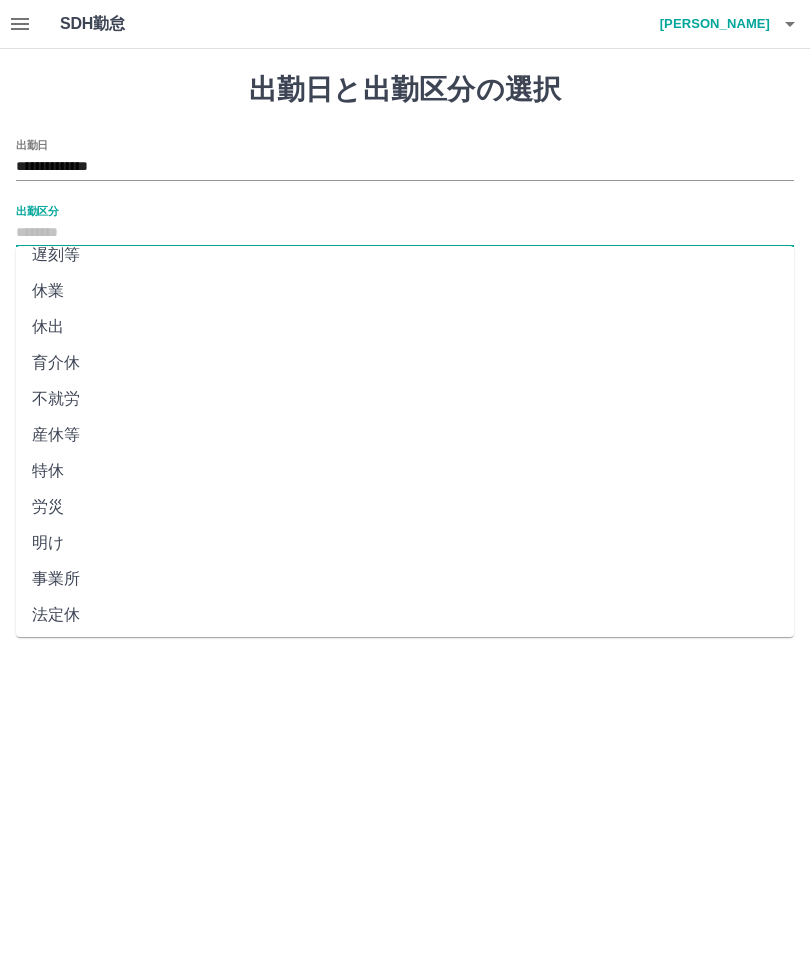 scroll, scrollTop: 238, scrollLeft: 0, axis: vertical 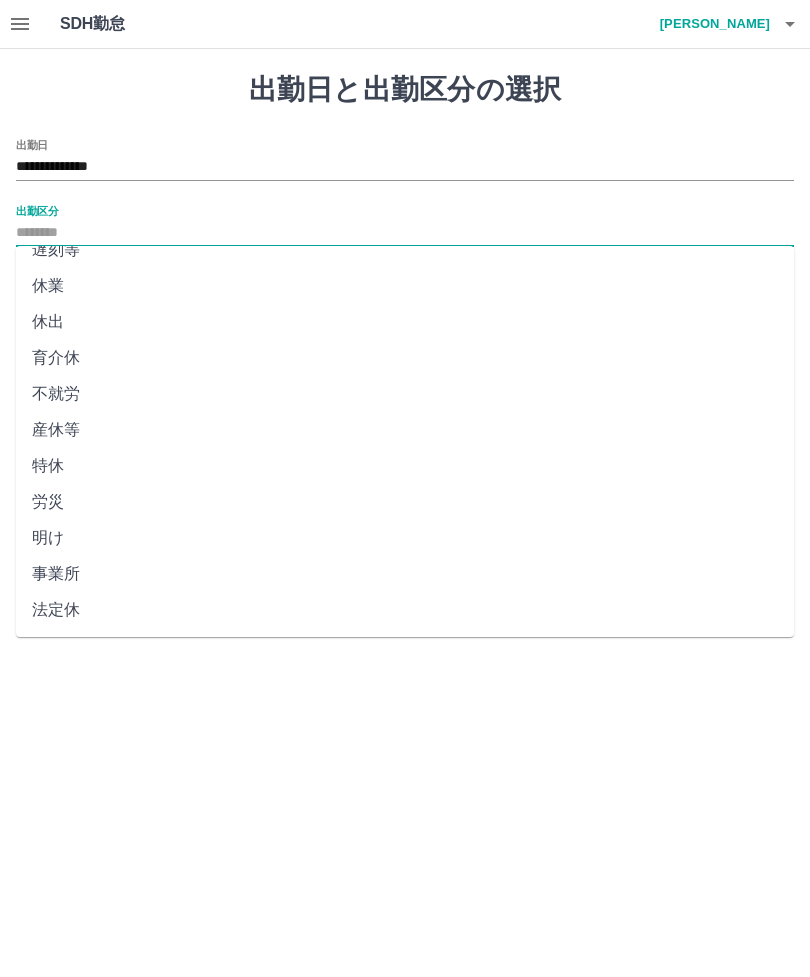 click on "法定休" at bounding box center [405, 610] 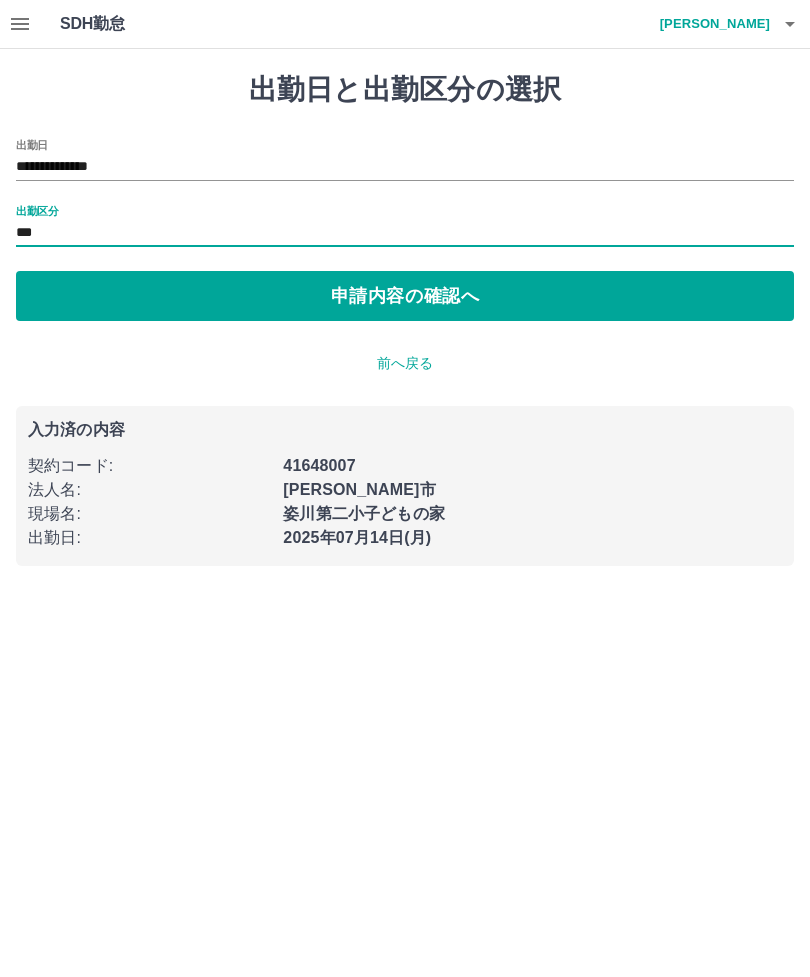click on "申請内容の確認へ" at bounding box center [405, 296] 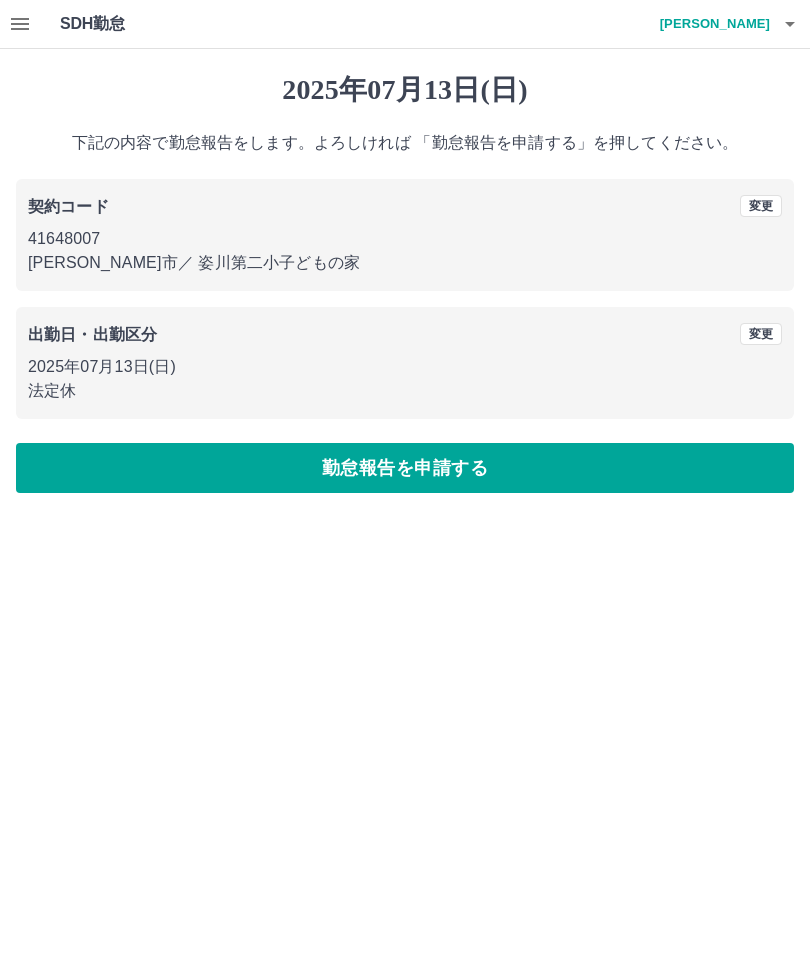 click on "勤怠報告を申請する" at bounding box center (405, 468) 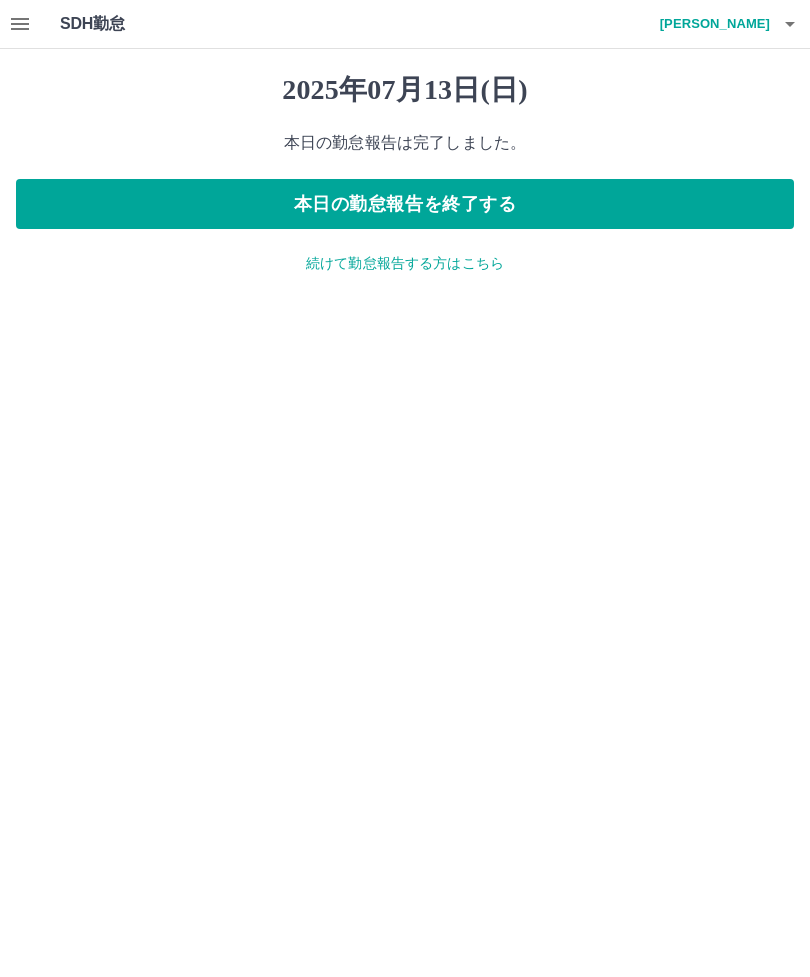 click on "続けて勤怠報告する方はこちら" at bounding box center [405, 263] 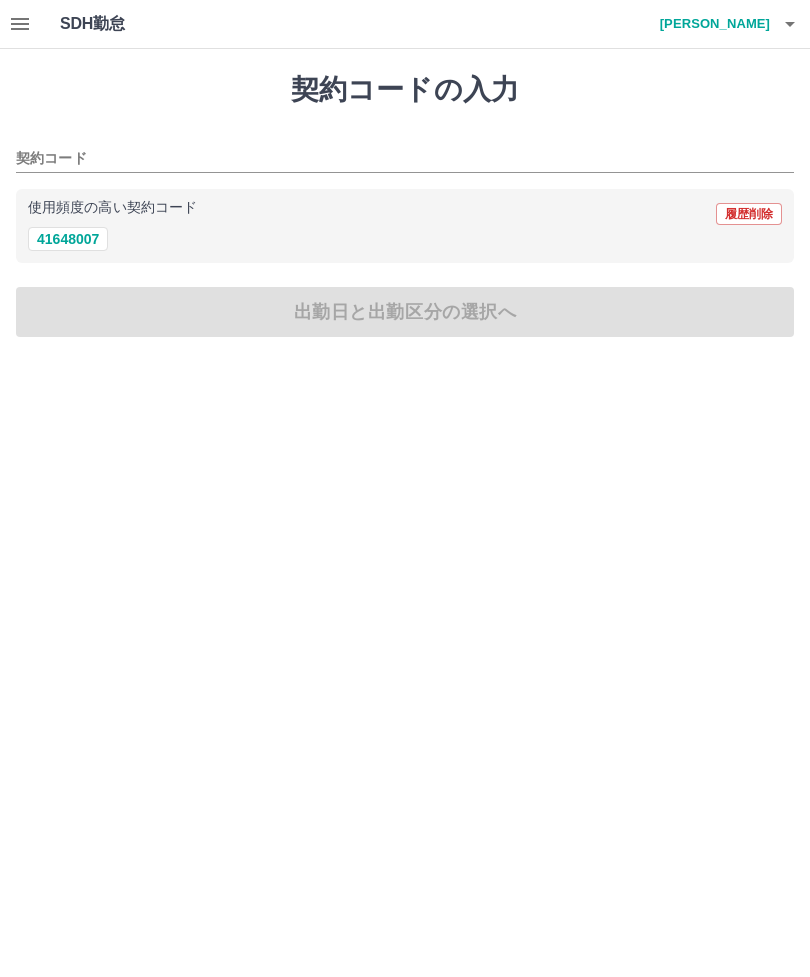 click on "41648007" at bounding box center [405, 239] 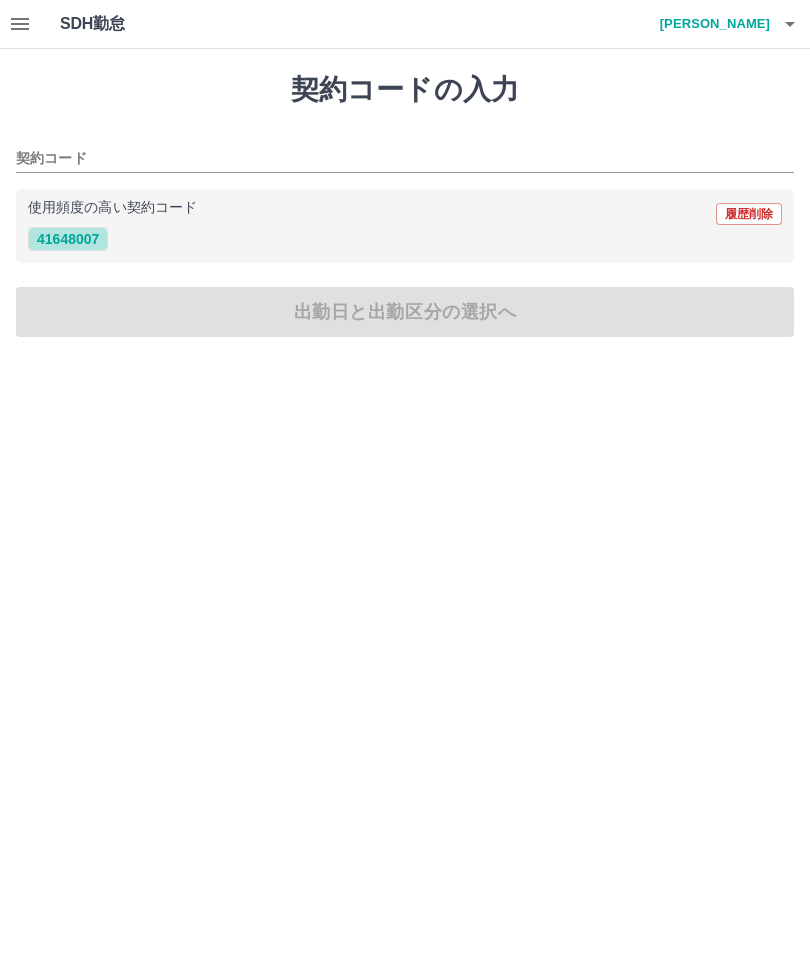 click on "41648007" at bounding box center [68, 239] 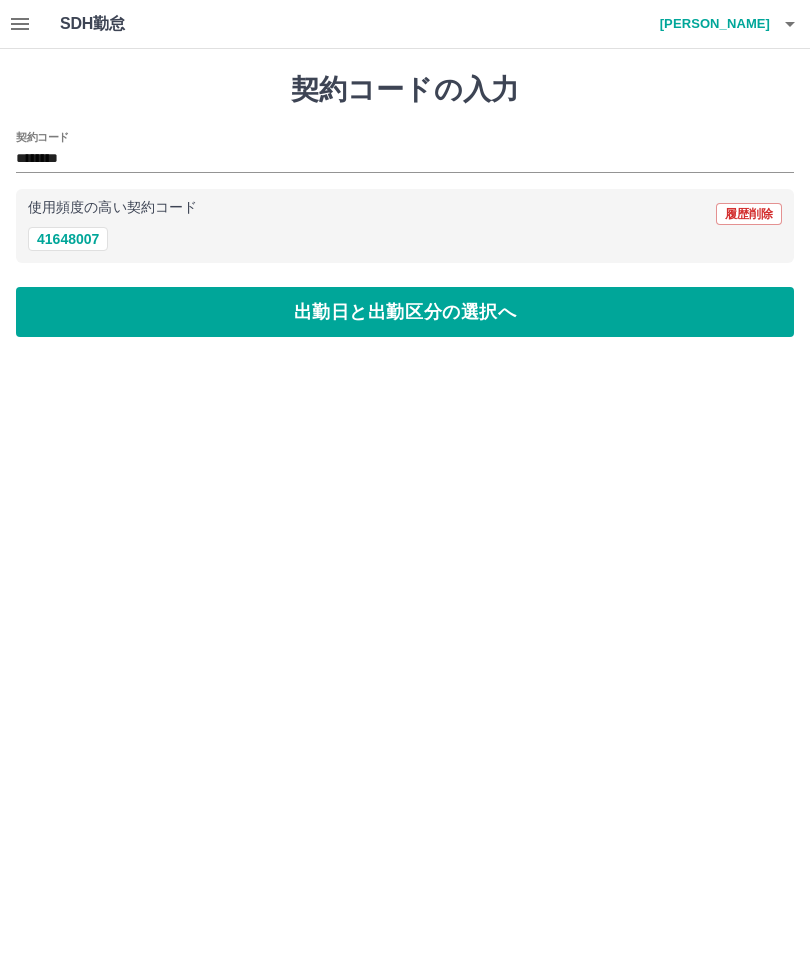 click on "出勤日と出勤区分の選択へ" at bounding box center (405, 312) 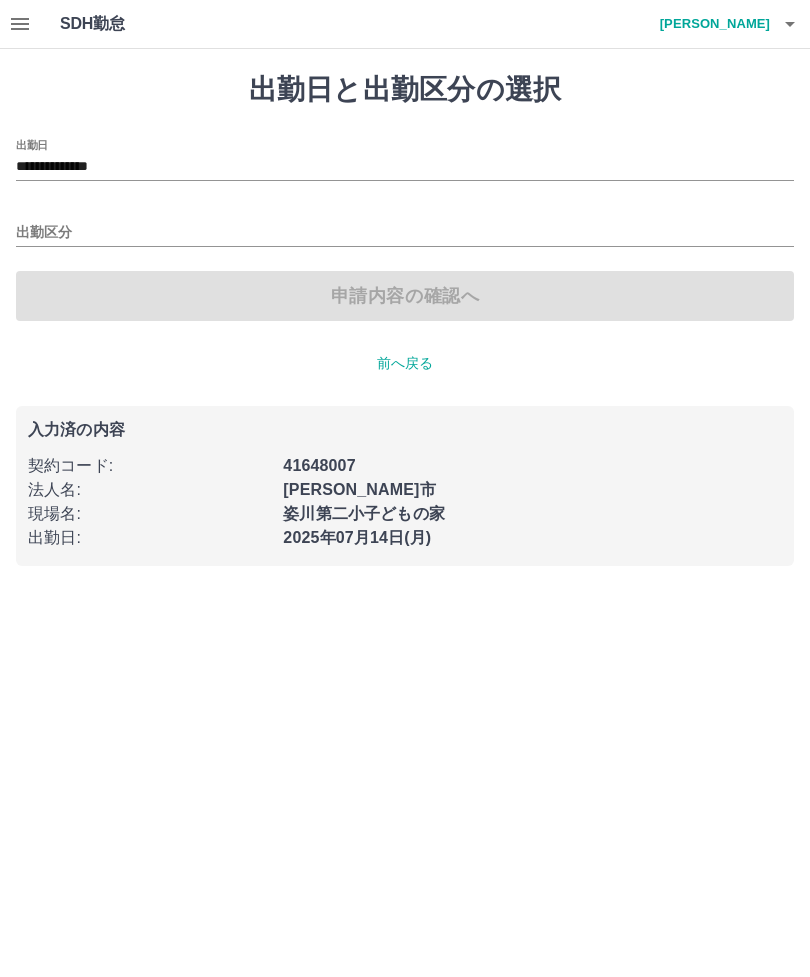 click on "出勤区分" at bounding box center [405, 233] 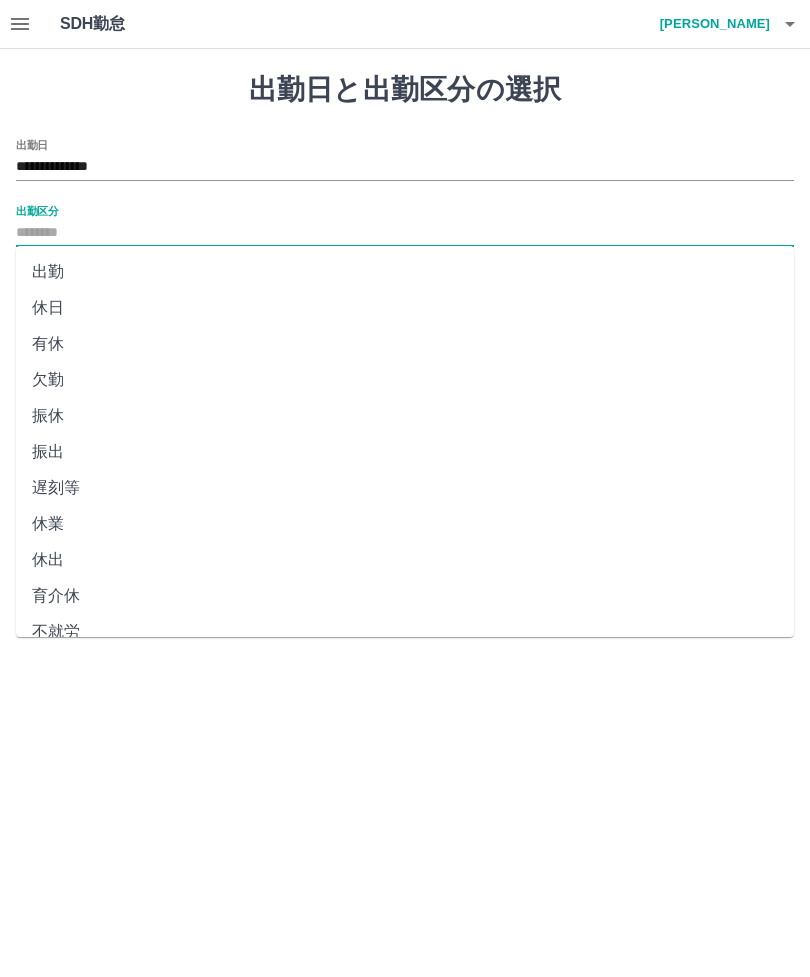 click on "出勤" at bounding box center [405, 272] 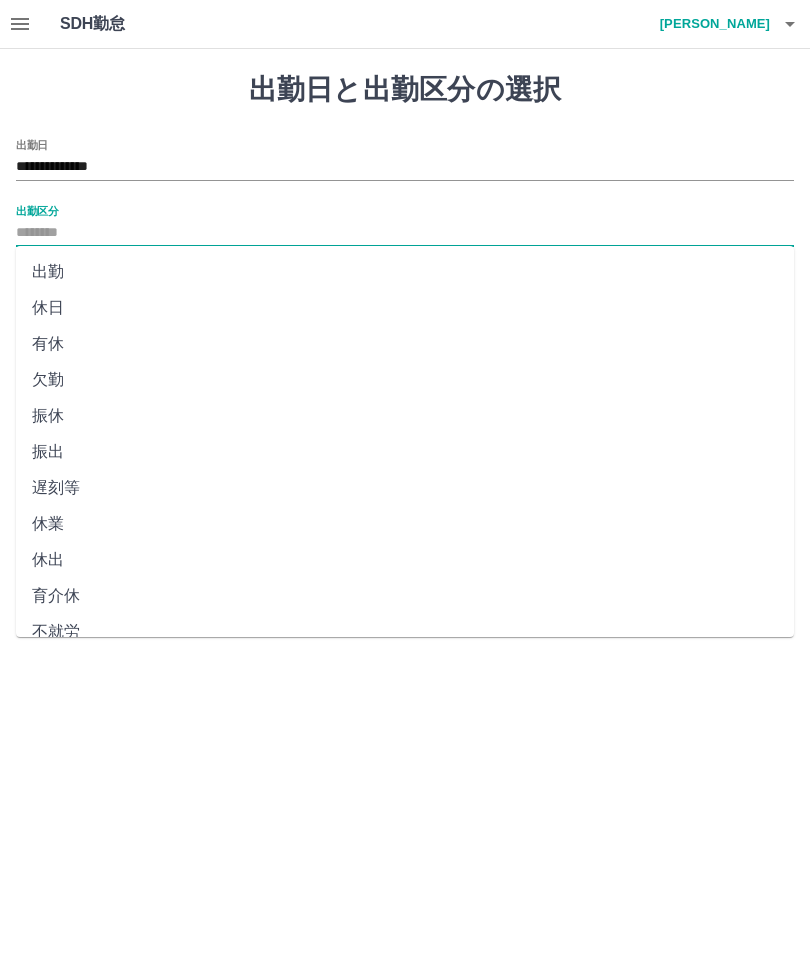 type on "**" 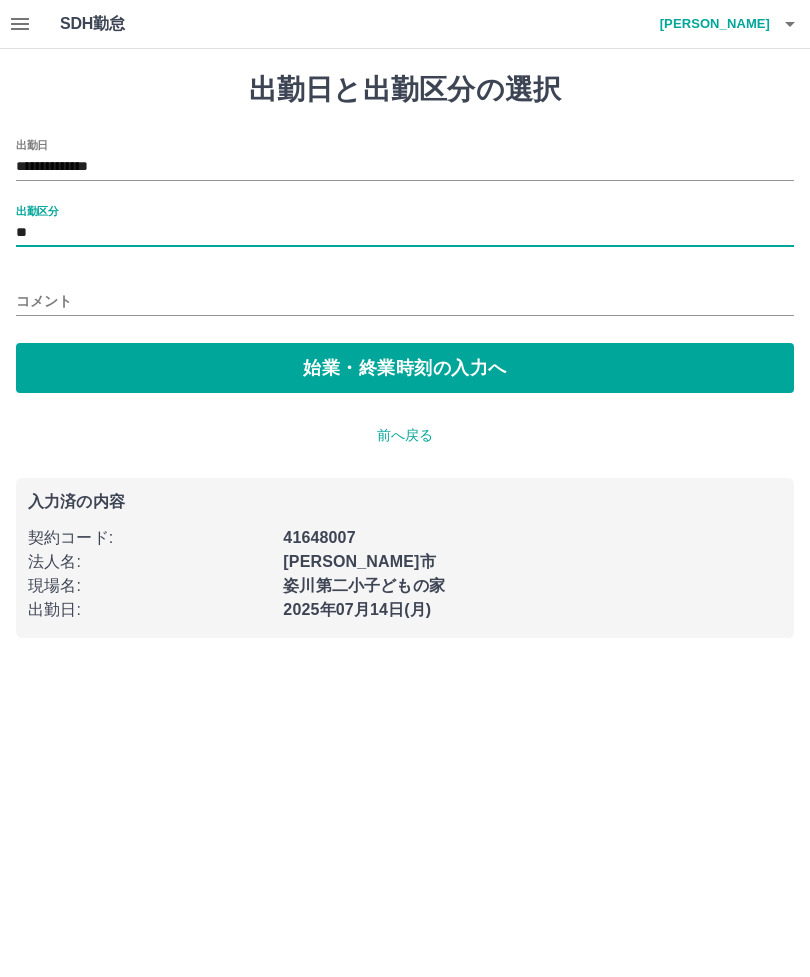 click on "始業・終業時刻の入力へ" at bounding box center [405, 368] 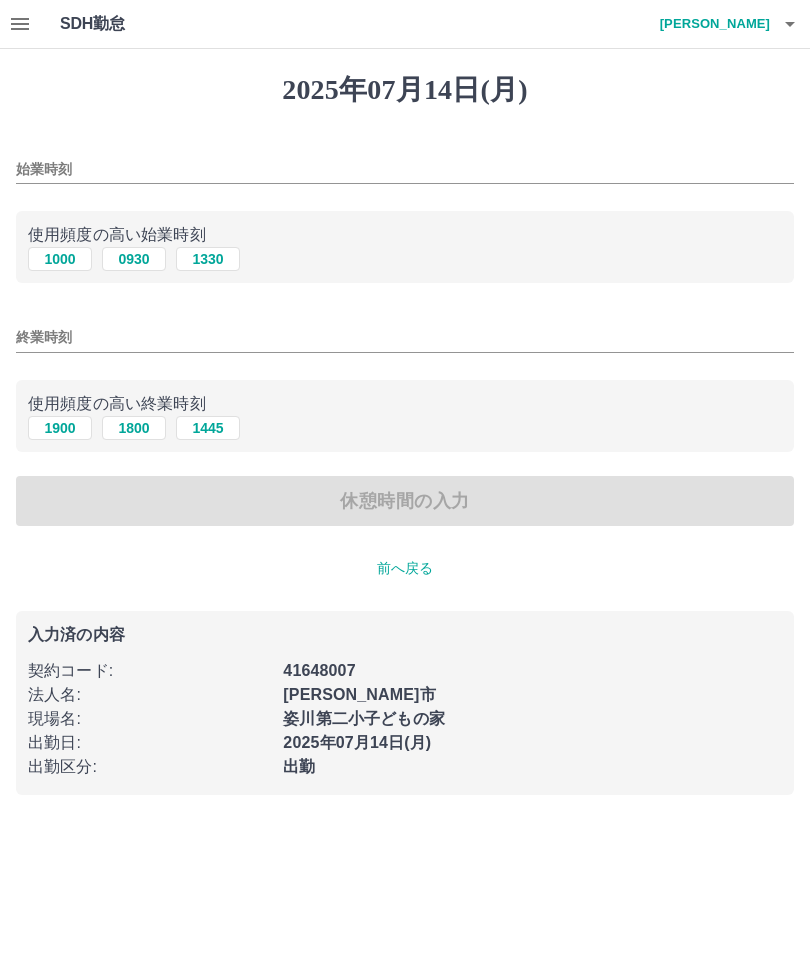 click on "始業時刻" at bounding box center (405, 169) 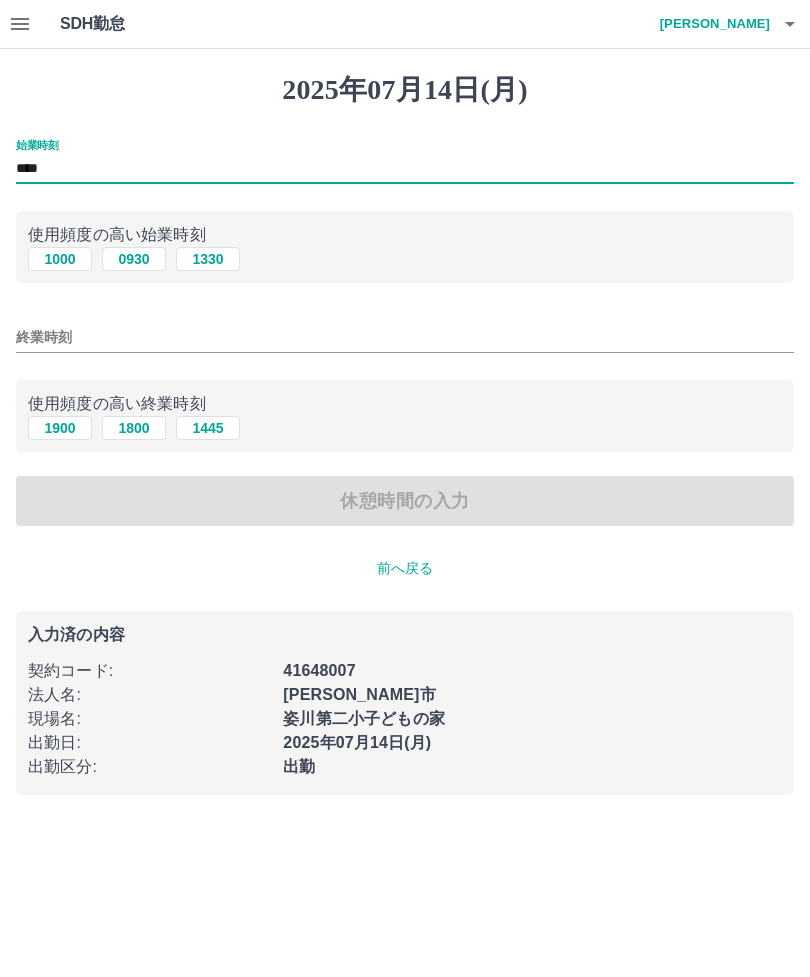 type on "****" 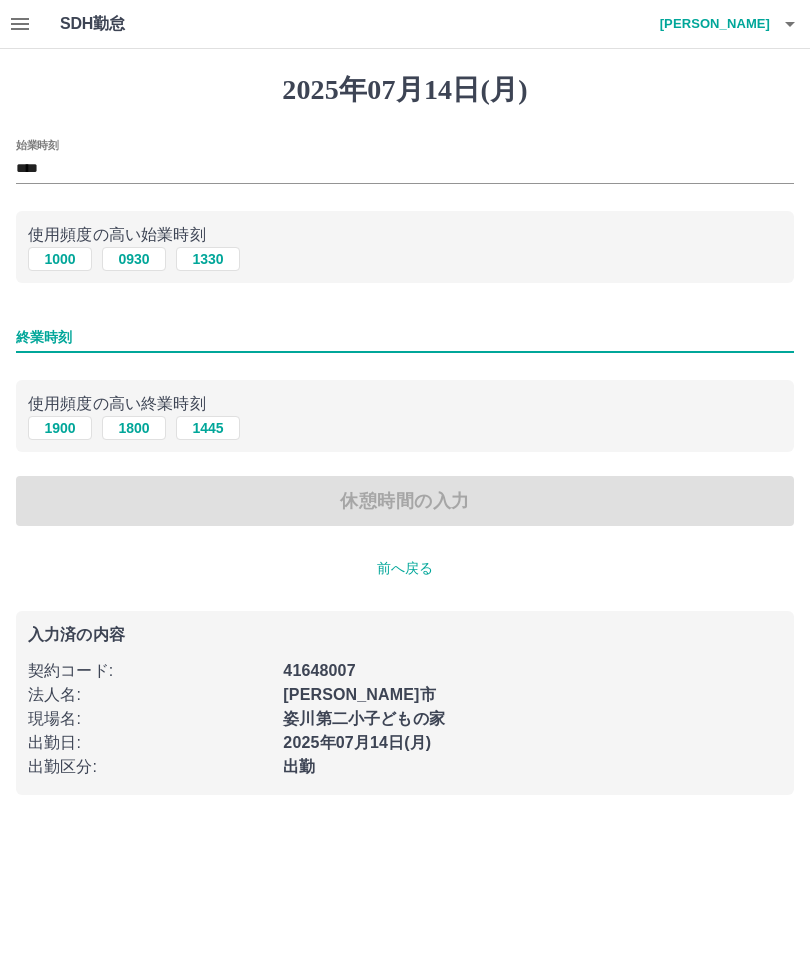 click on "1800" at bounding box center (134, 428) 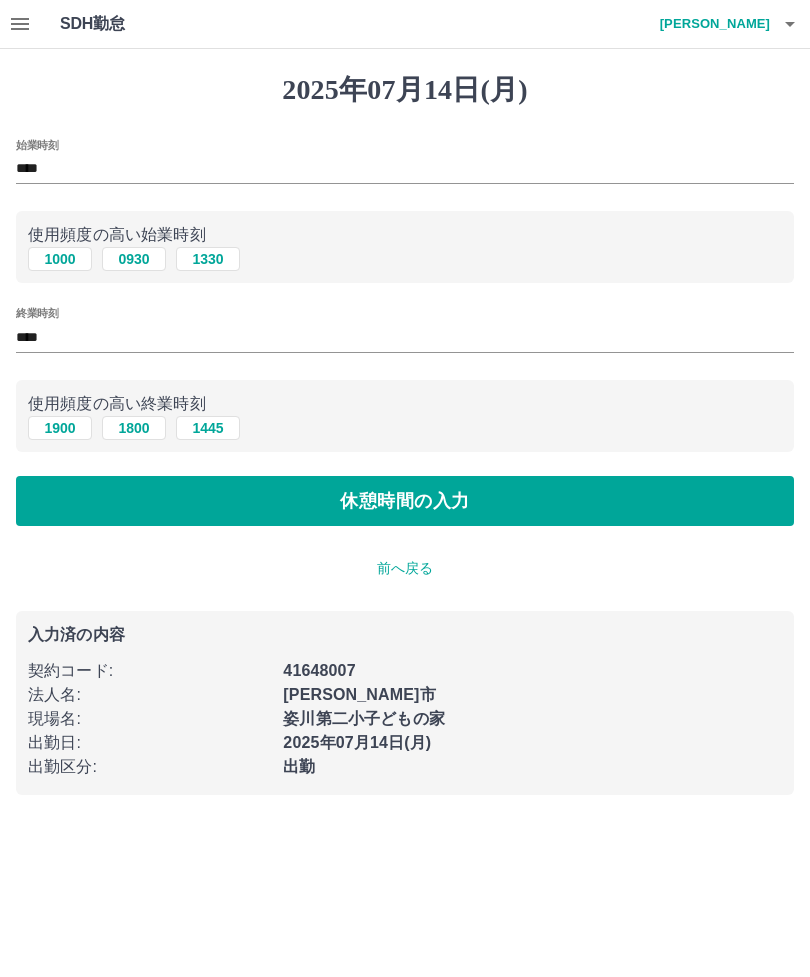 click on "休憩時間の入力" at bounding box center [405, 501] 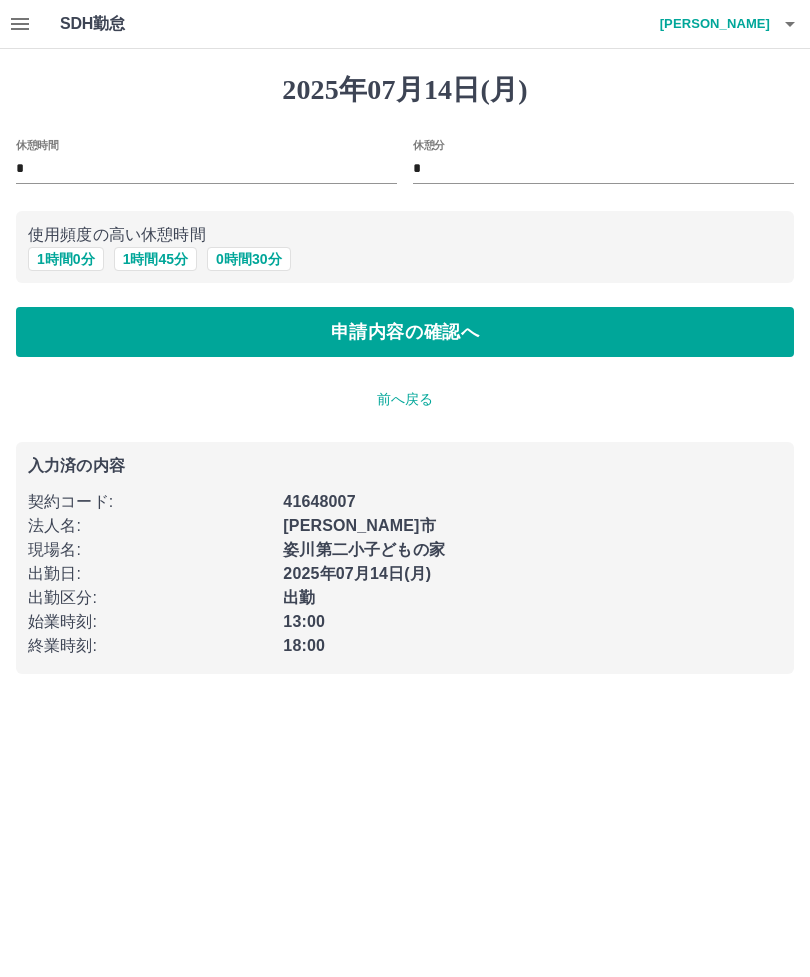 click on "申請内容の確認へ" at bounding box center (405, 332) 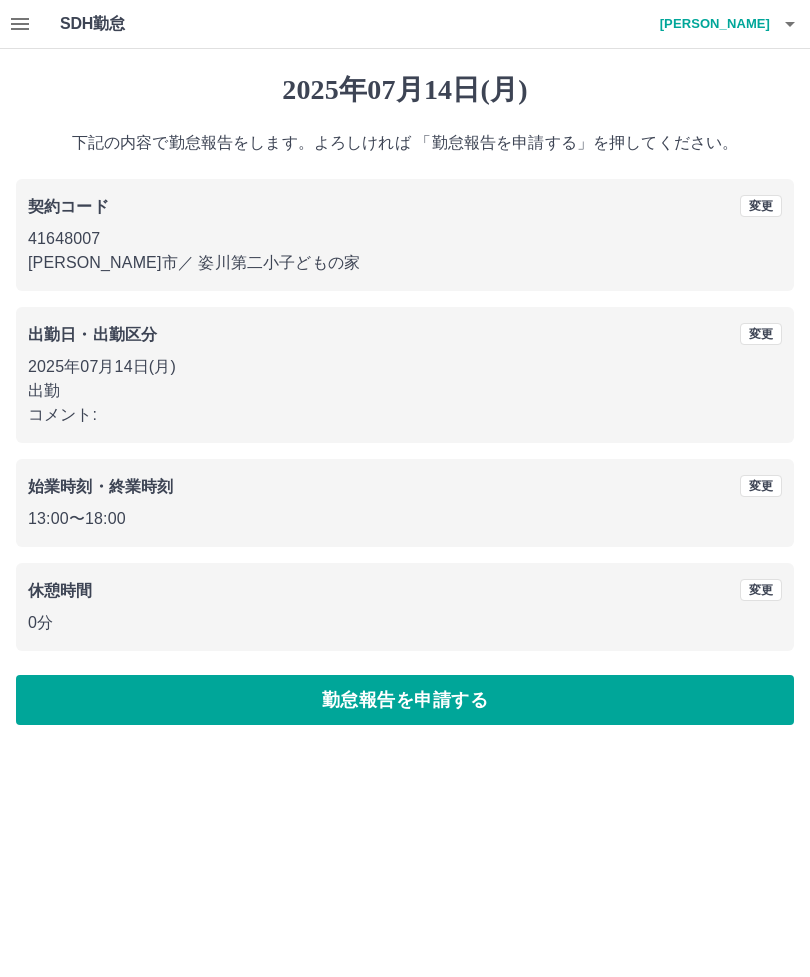 click on "勤怠報告を申請する" at bounding box center (405, 700) 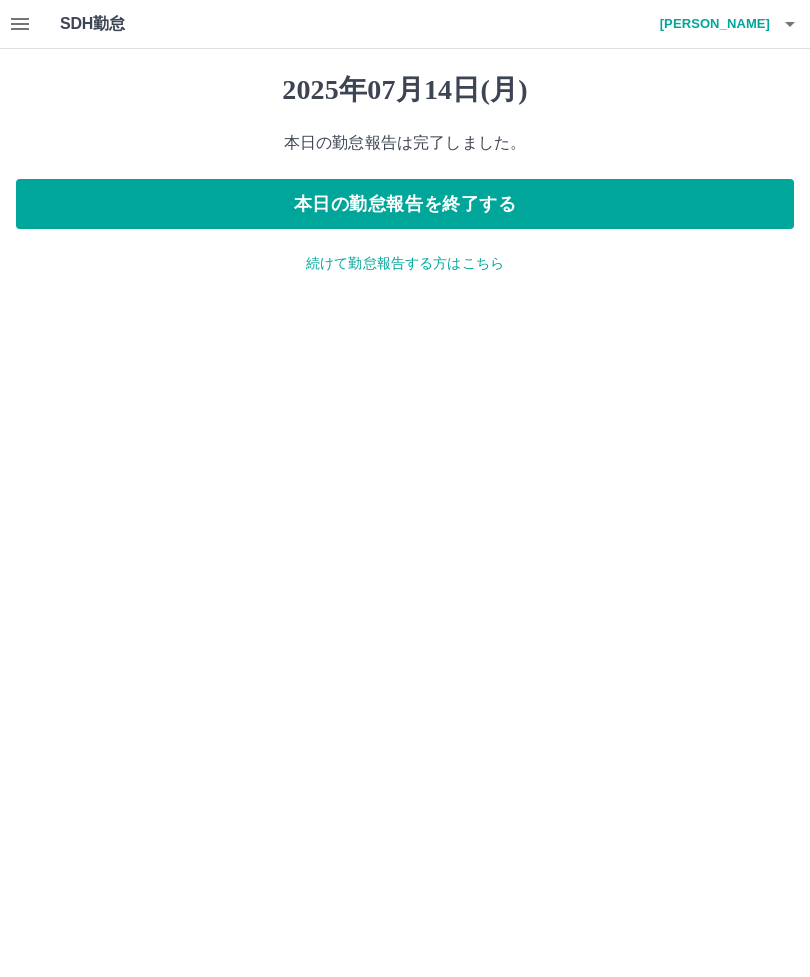 click on "本日の勤怠報告を終了する" at bounding box center (405, 204) 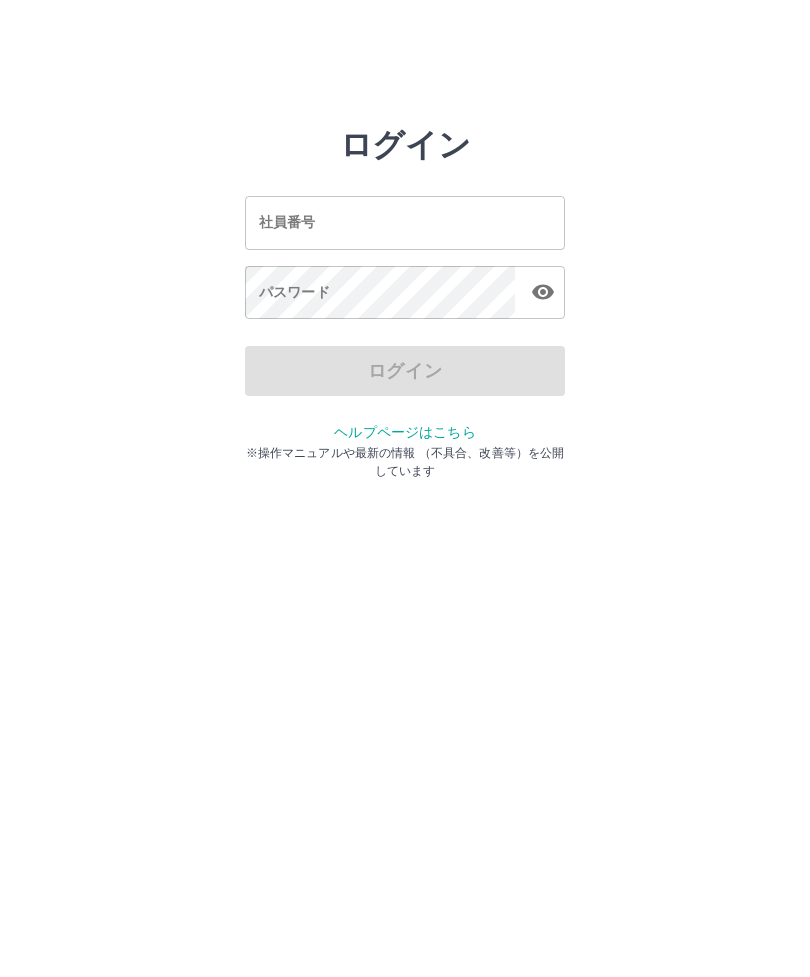 scroll, scrollTop: 0, scrollLeft: 0, axis: both 